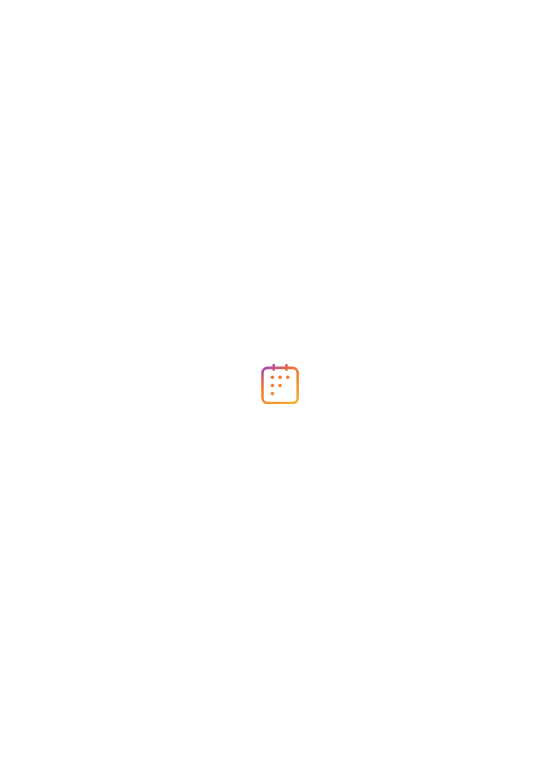 scroll, scrollTop: 0, scrollLeft: 0, axis: both 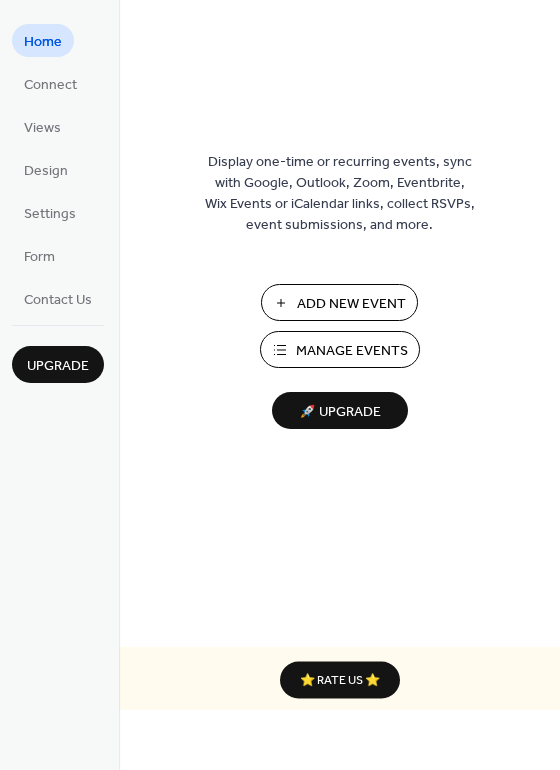click on "Add New Event" at bounding box center (351, 304) 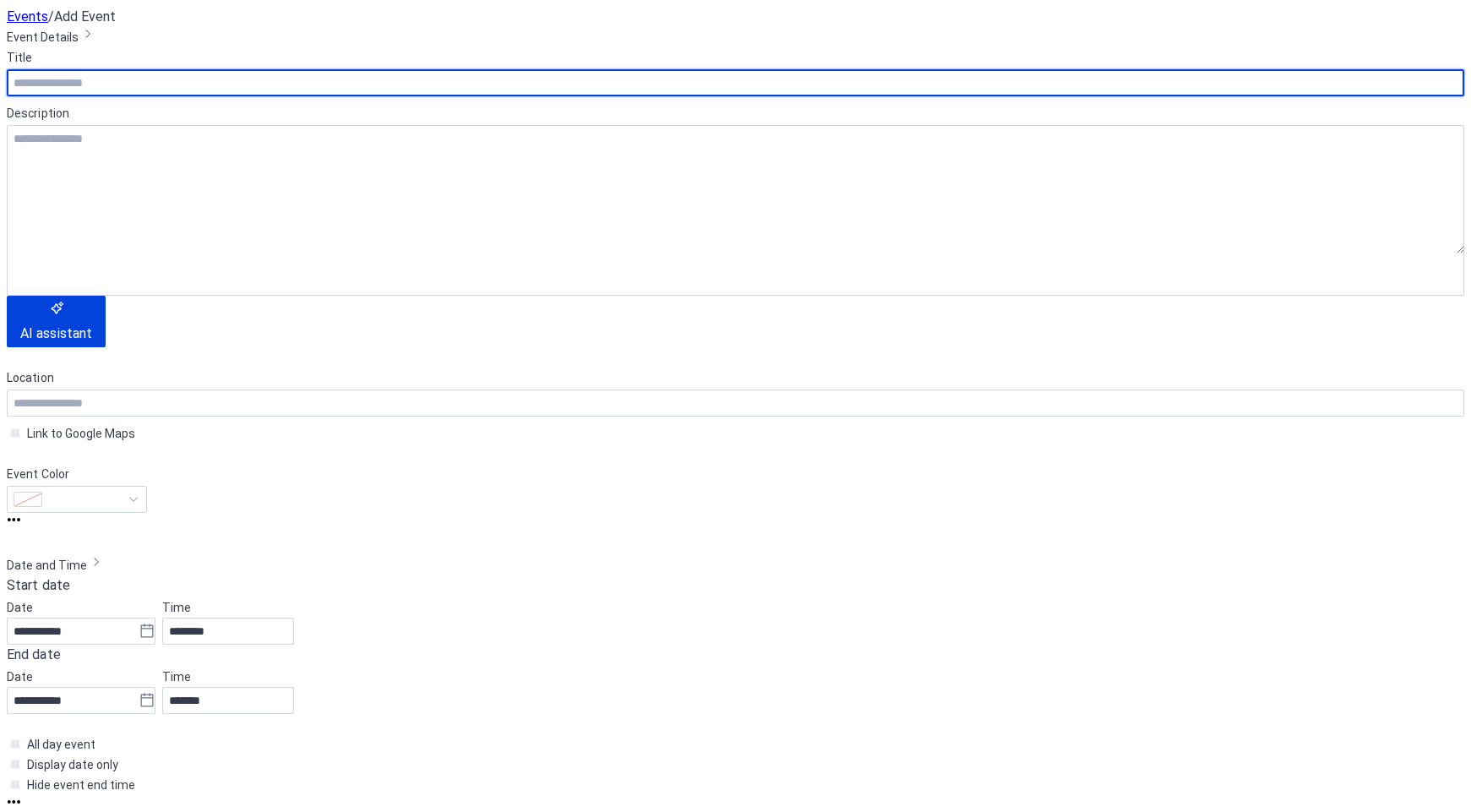 scroll, scrollTop: 0, scrollLeft: 0, axis: both 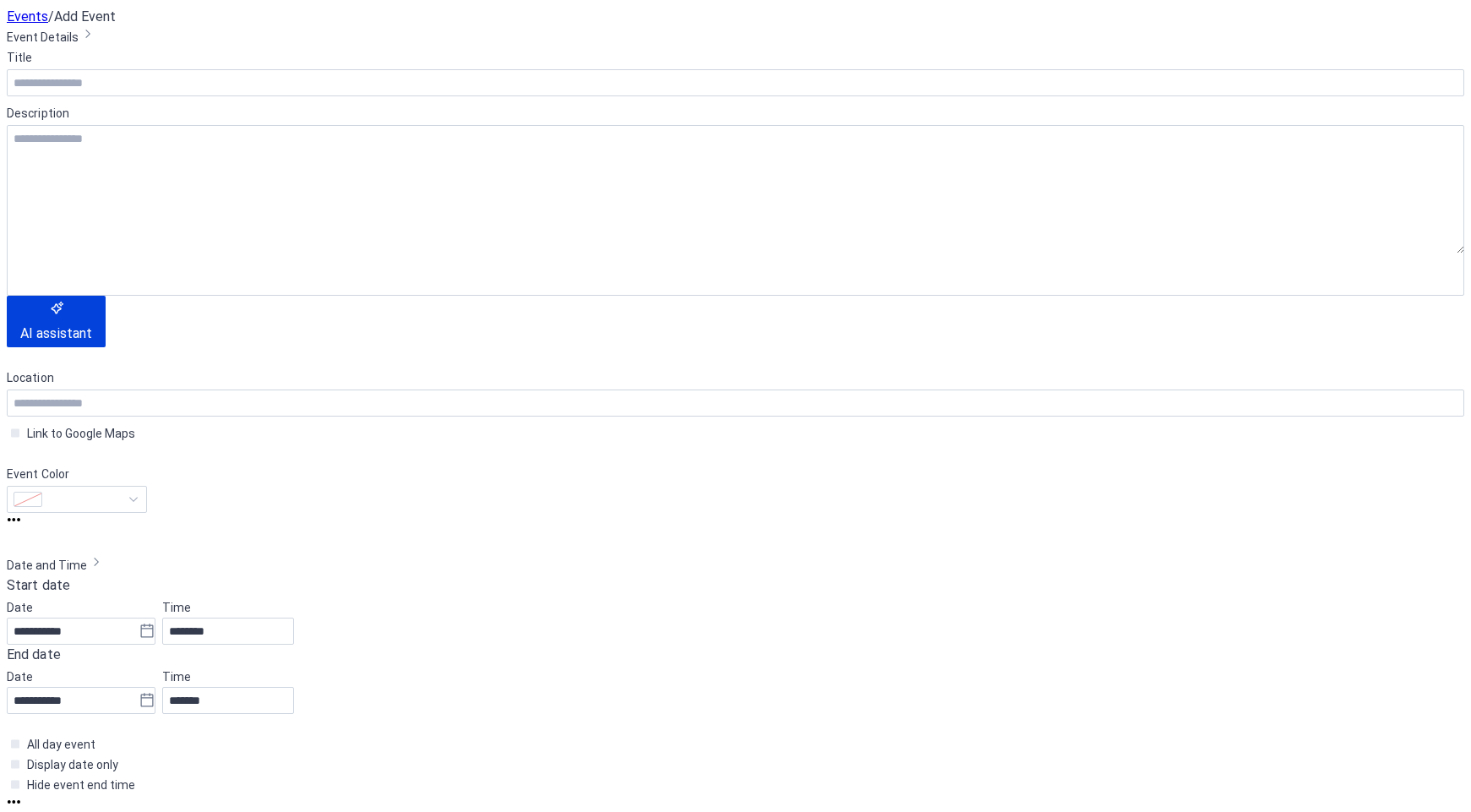 click 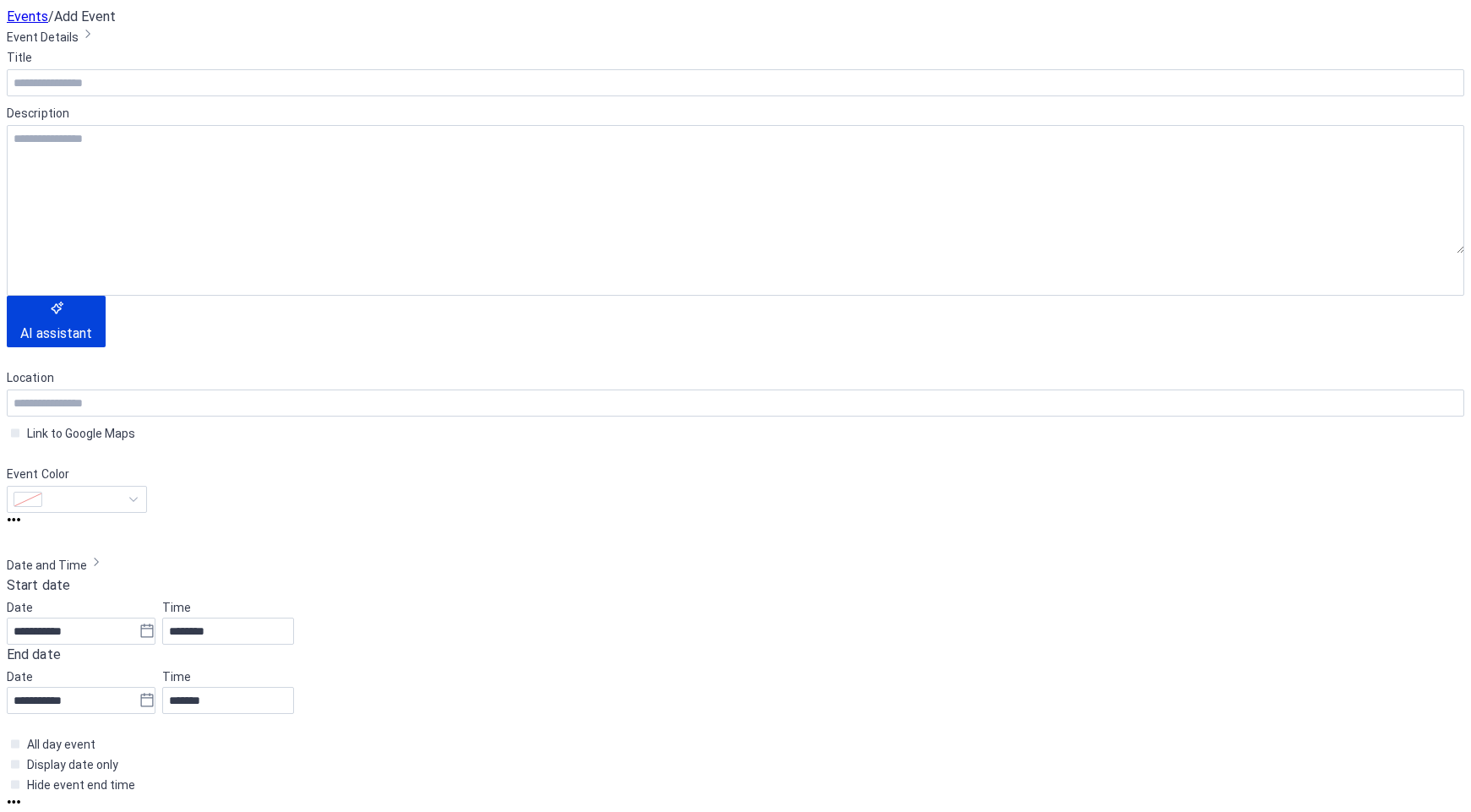 click on "Meet the Lions" at bounding box center [681, 1913] 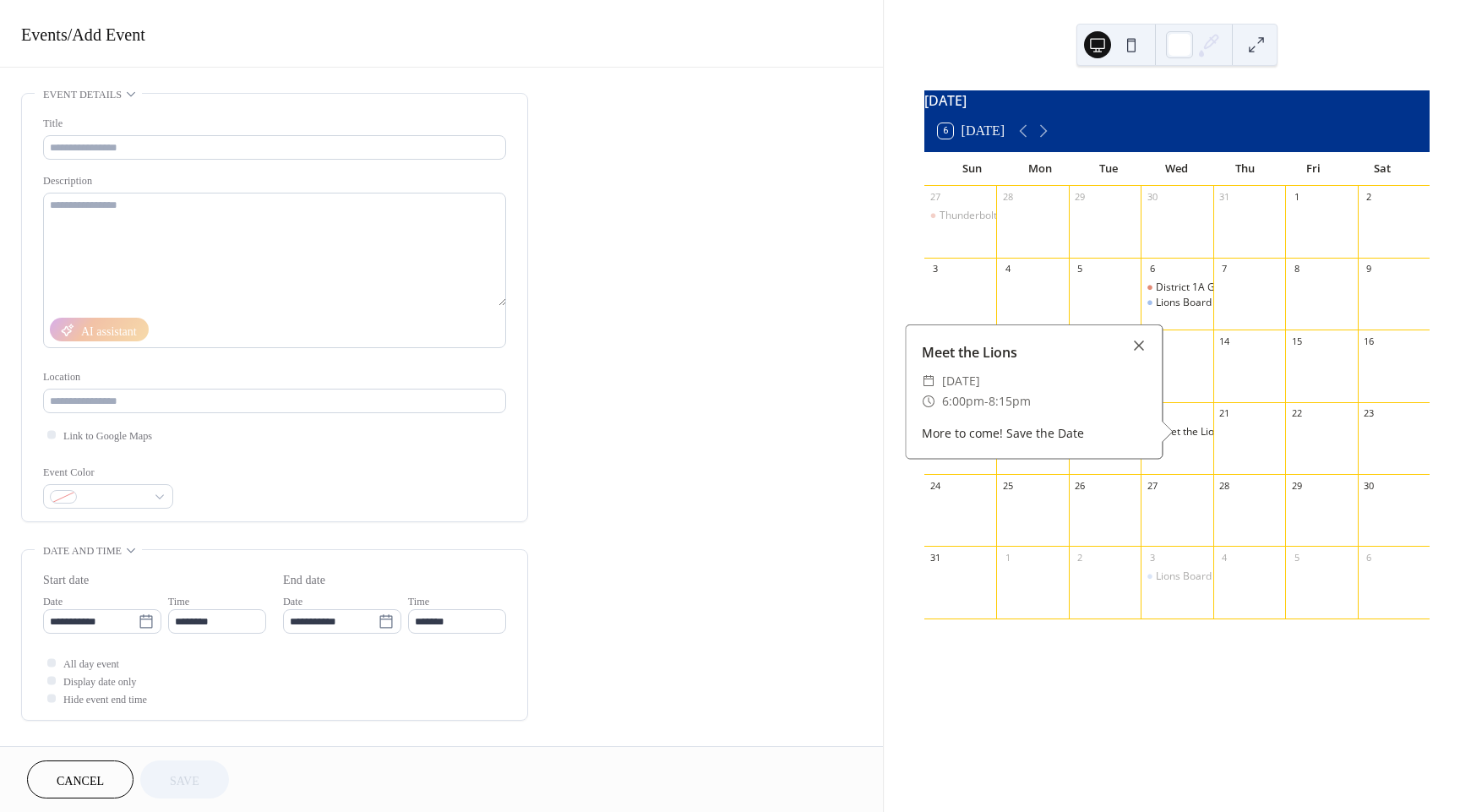 click on "More to come! Save the Date" at bounding box center (1032, 433) 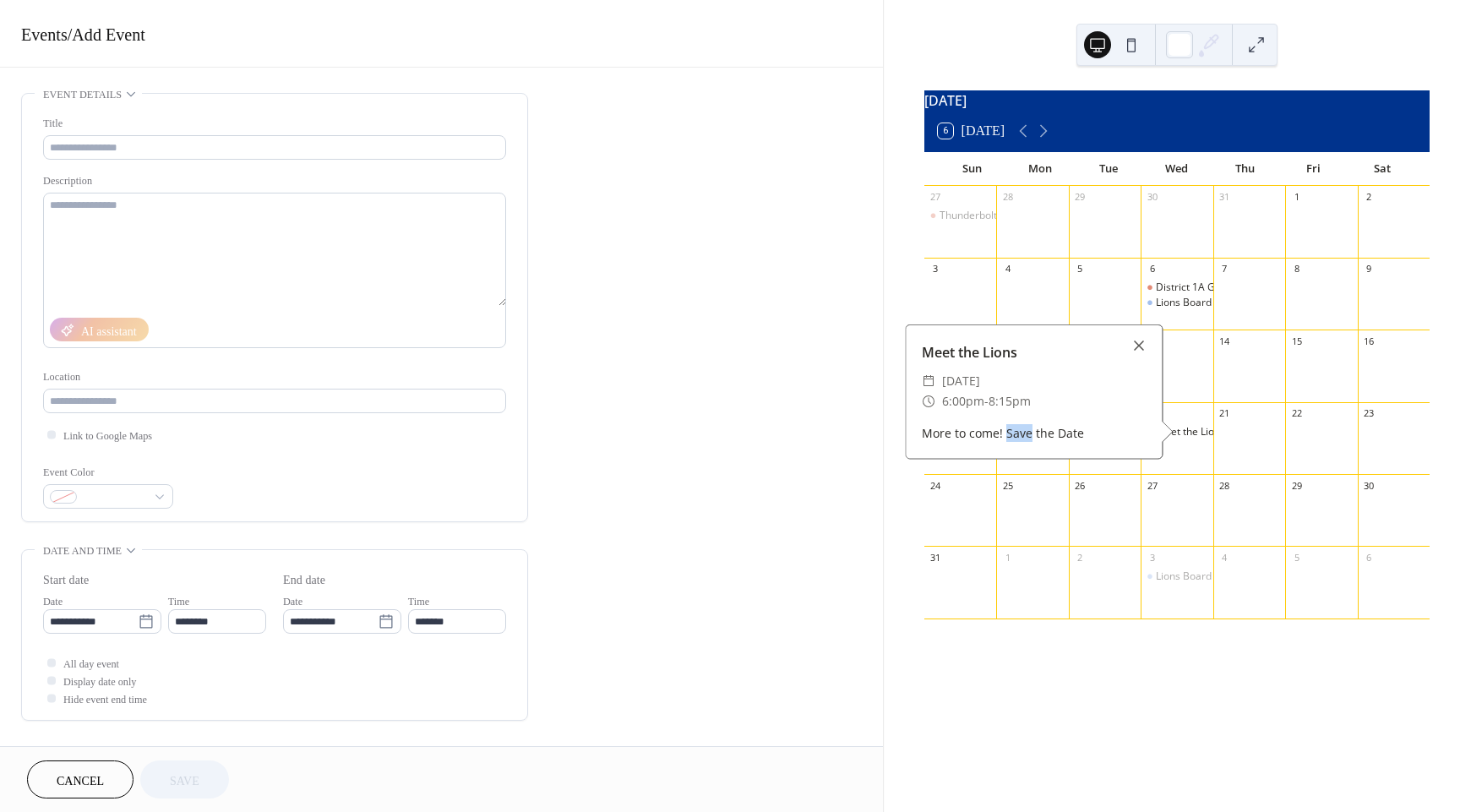 click on "More to come! Save the Date" at bounding box center [1032, 433] 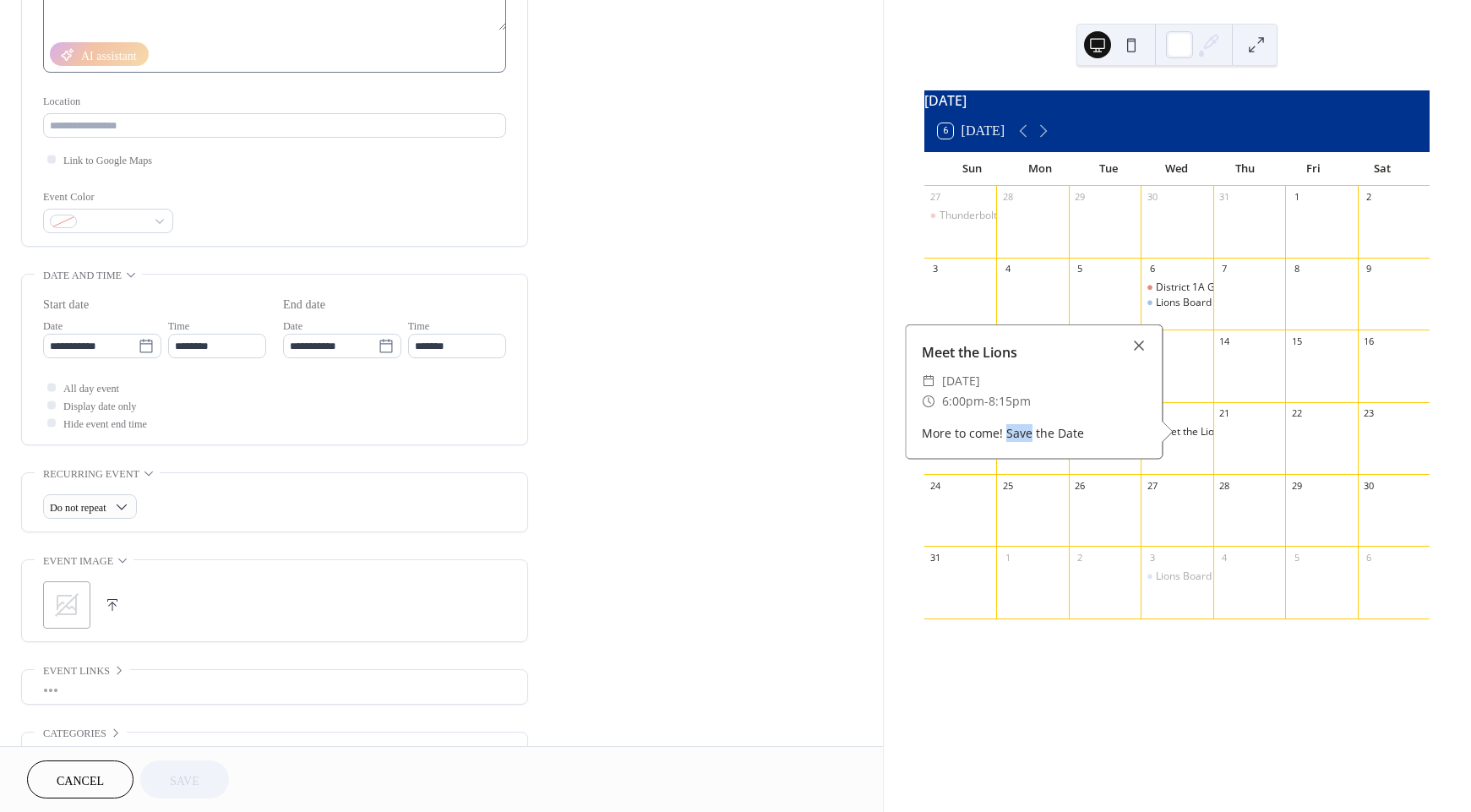 scroll, scrollTop: 376, scrollLeft: 0, axis: vertical 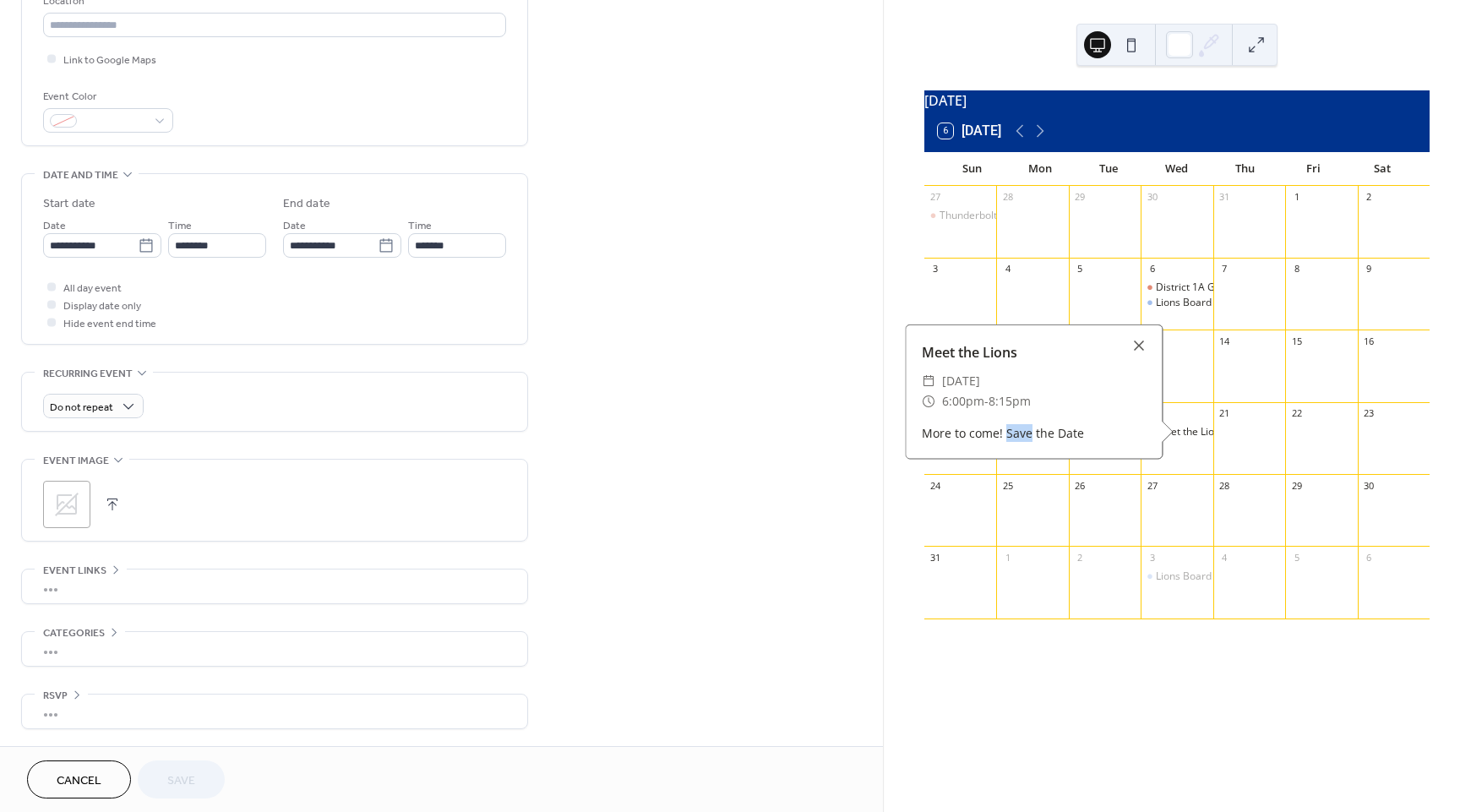click on "Cancel" at bounding box center [79, 781] 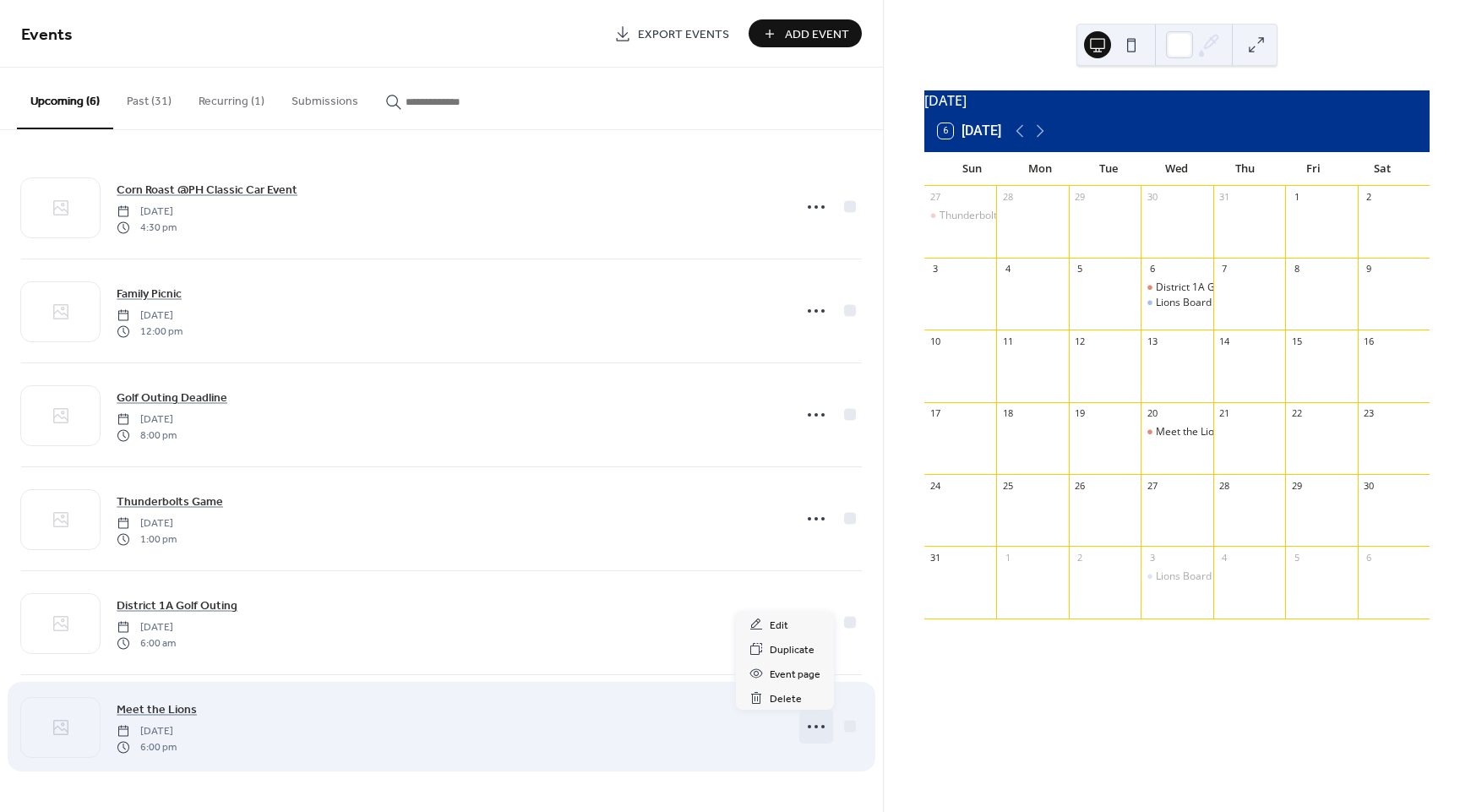 click 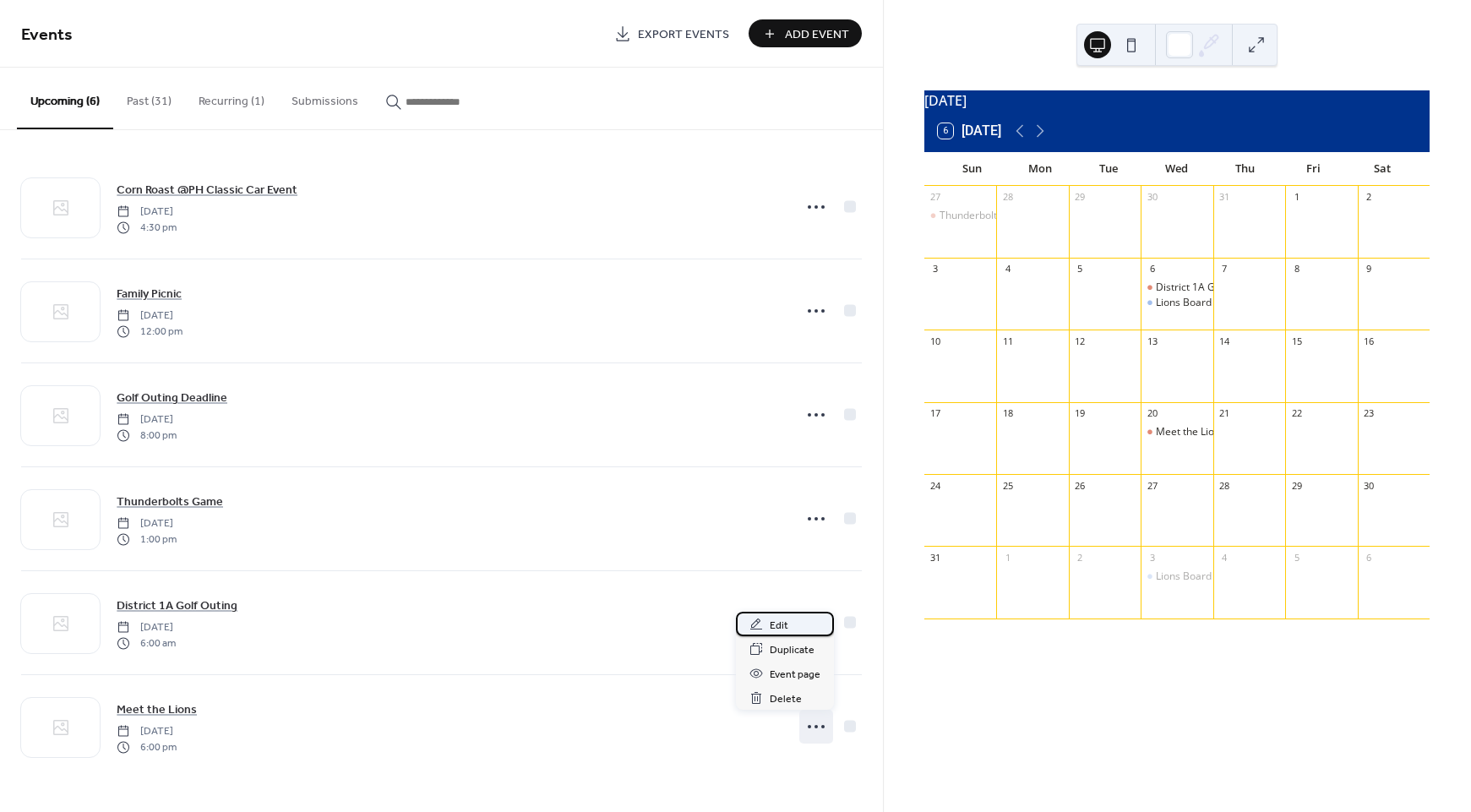 click on "Edit" at bounding box center [779, 625] 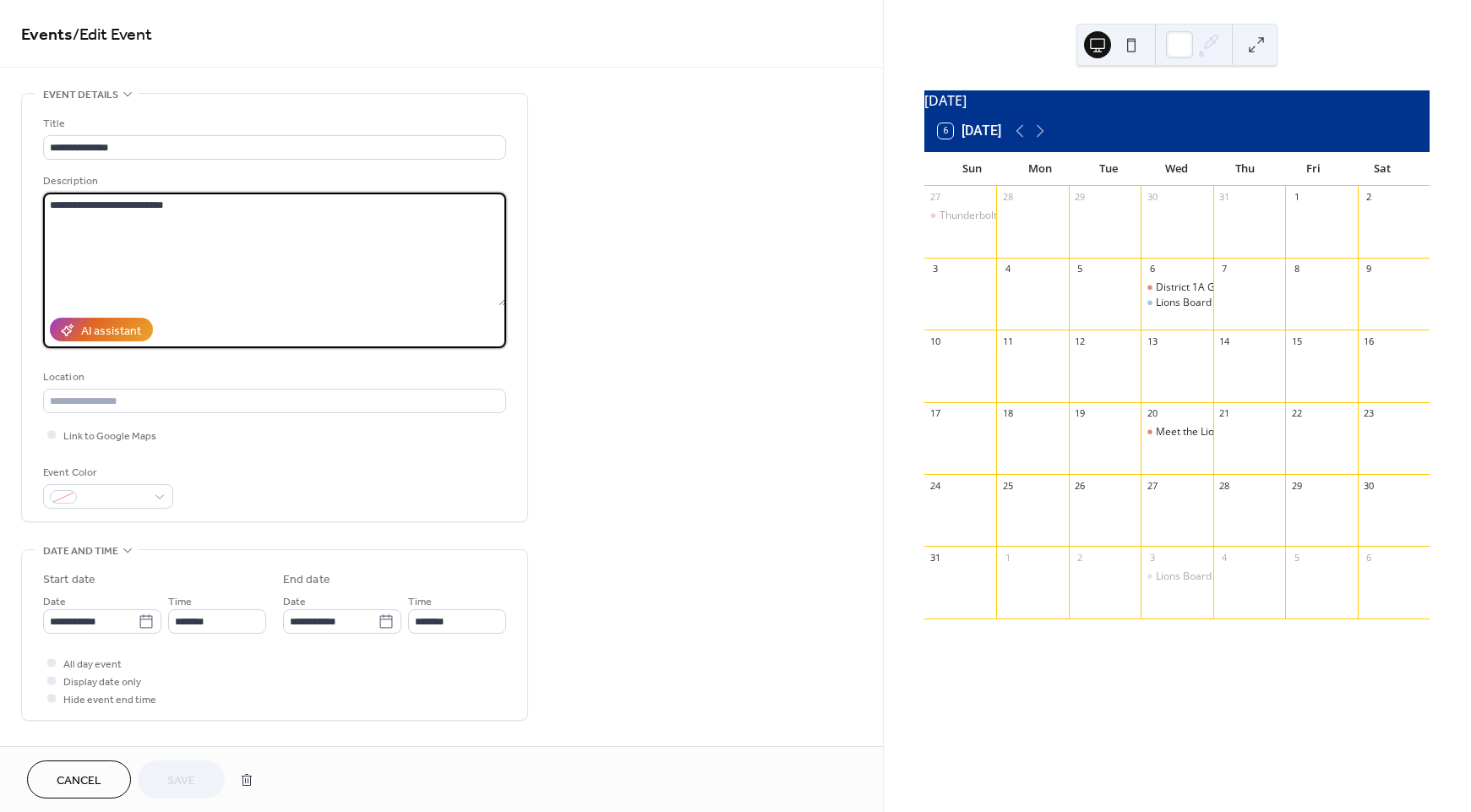 drag, startPoint x: 112, startPoint y: 208, endPoint x: -15, endPoint y: 198, distance: 127.39309 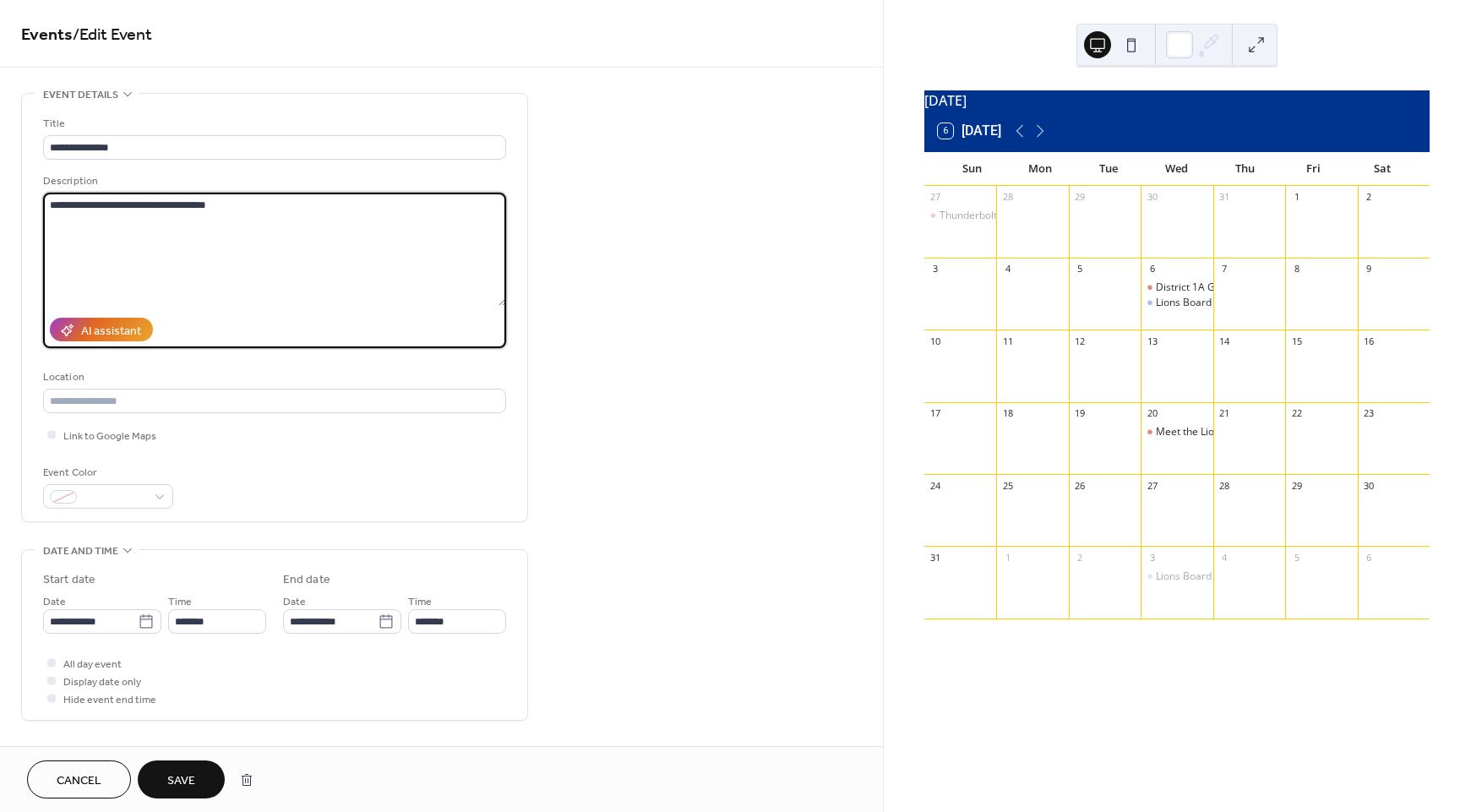 drag, startPoint x: 213, startPoint y: 207, endPoint x: 171, endPoint y: 205, distance: 42.047592 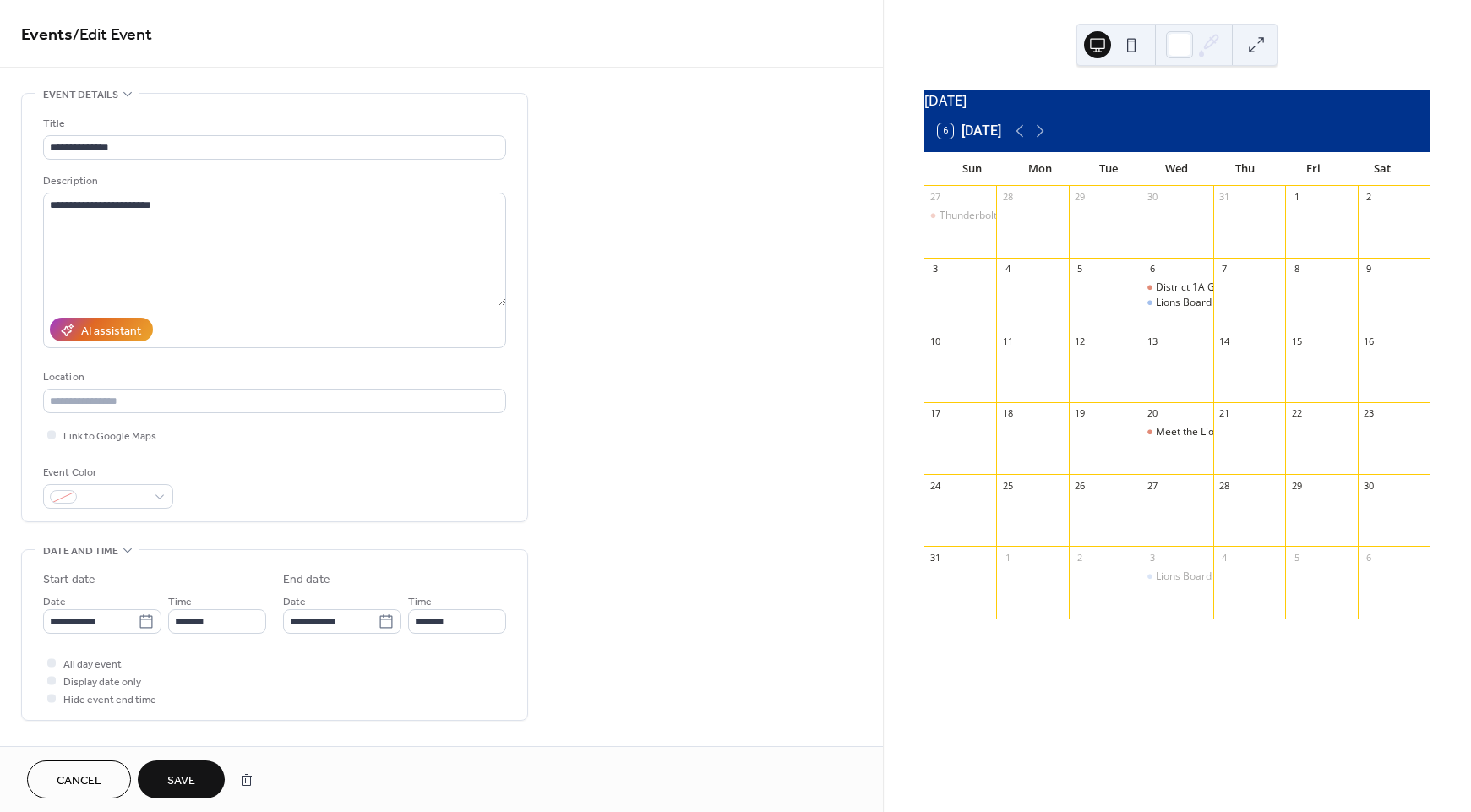 click on "Event Color" at bounding box center [275, 486] 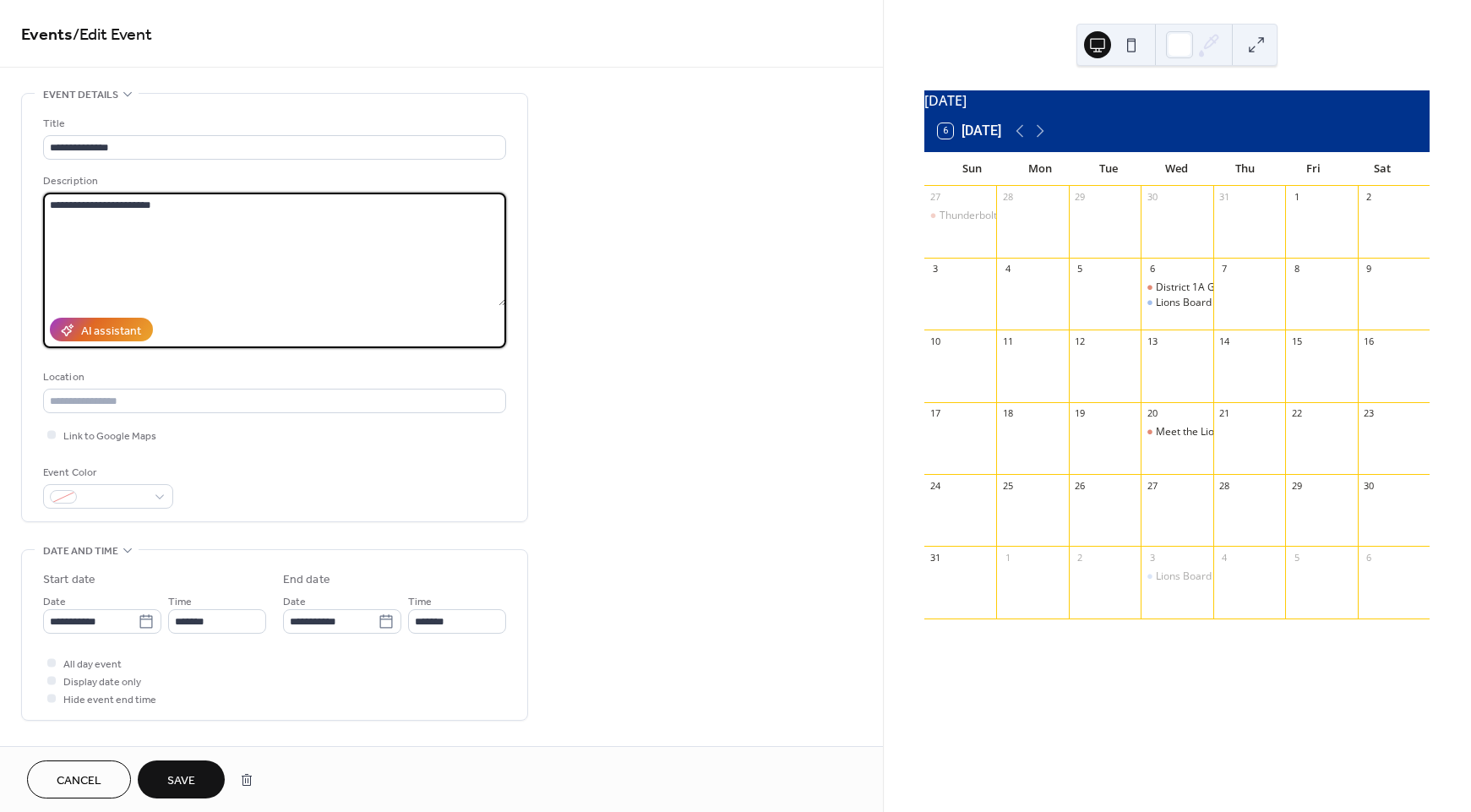 click on "**********" at bounding box center (275, 249) 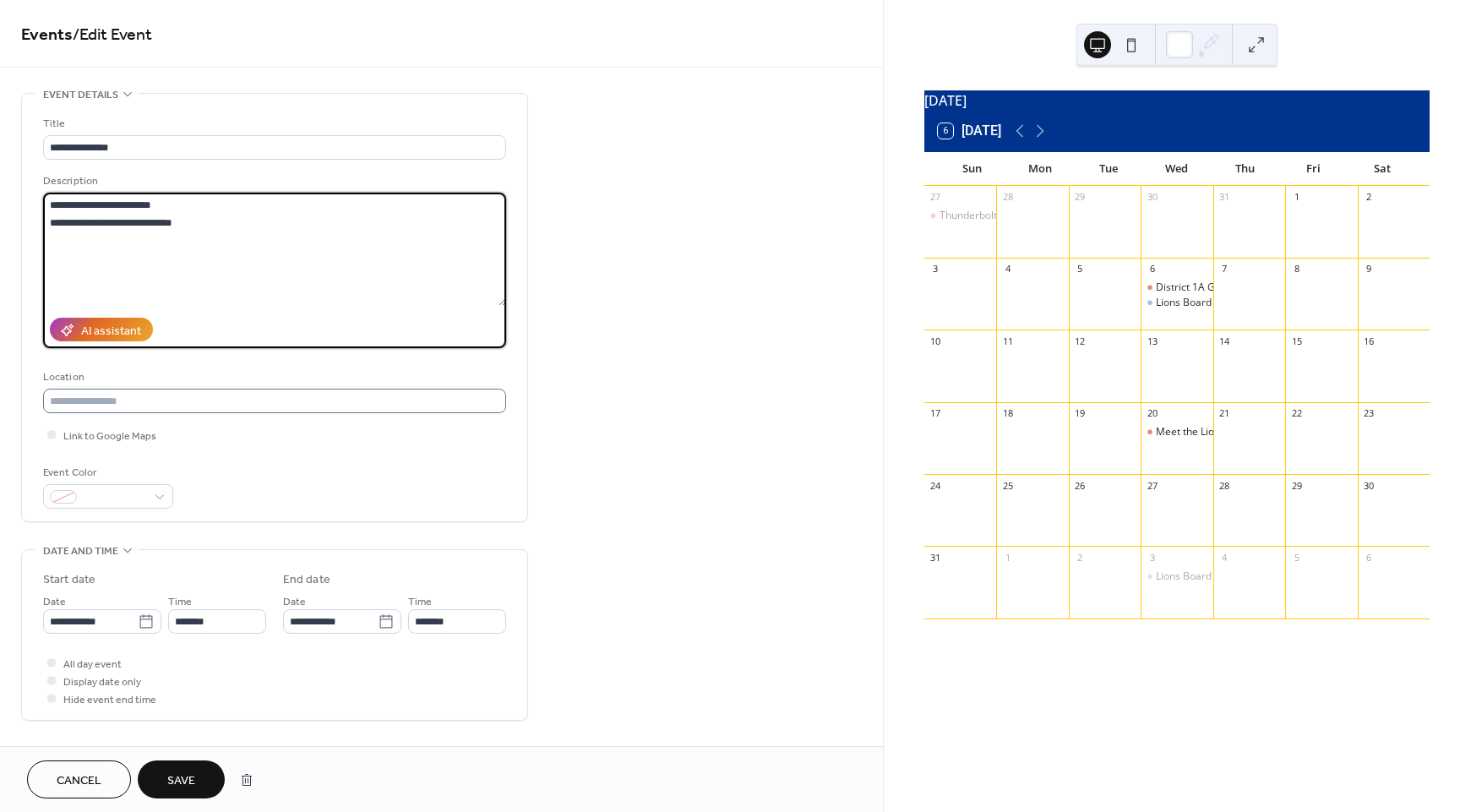 type on "**********" 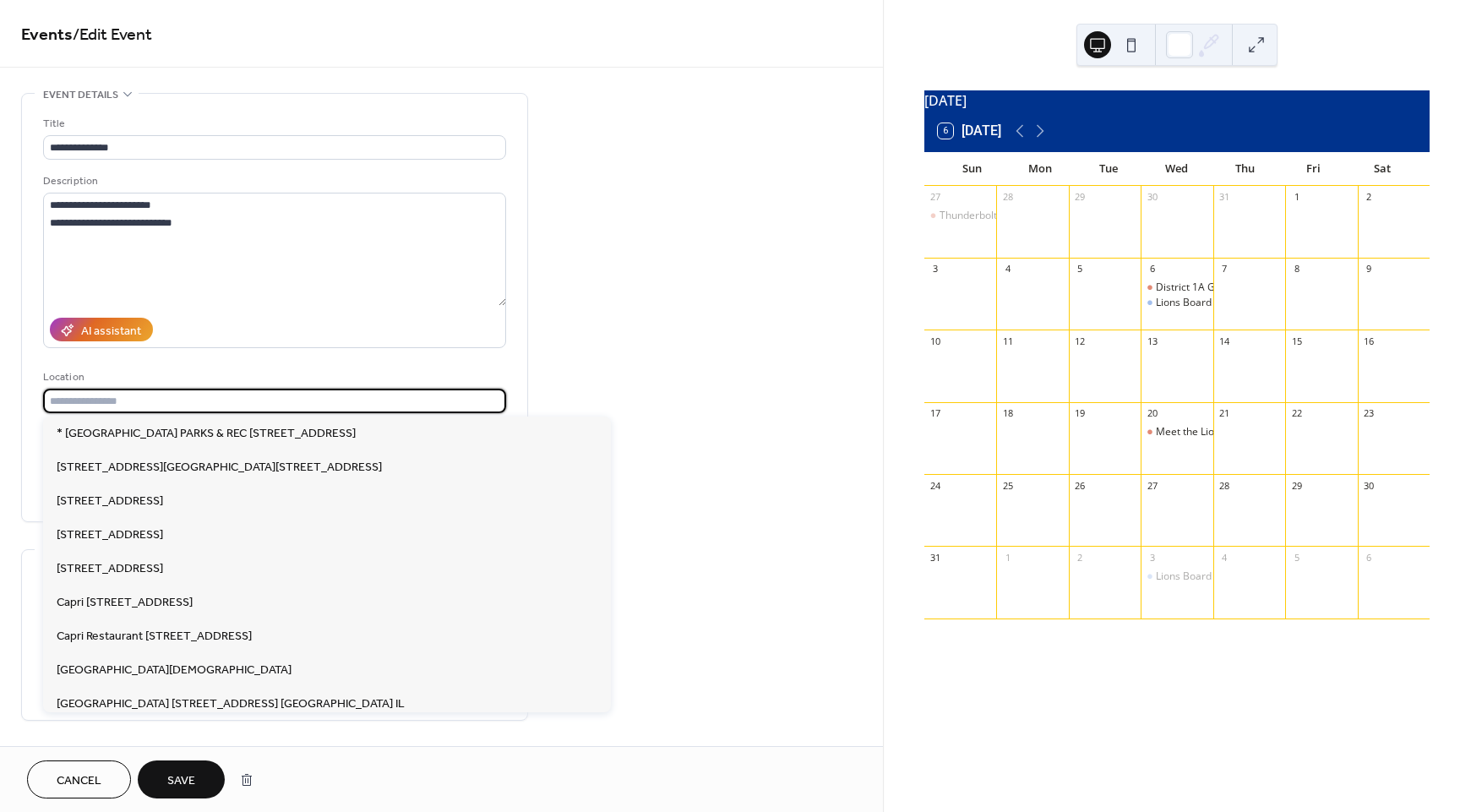 click at bounding box center [275, 401] 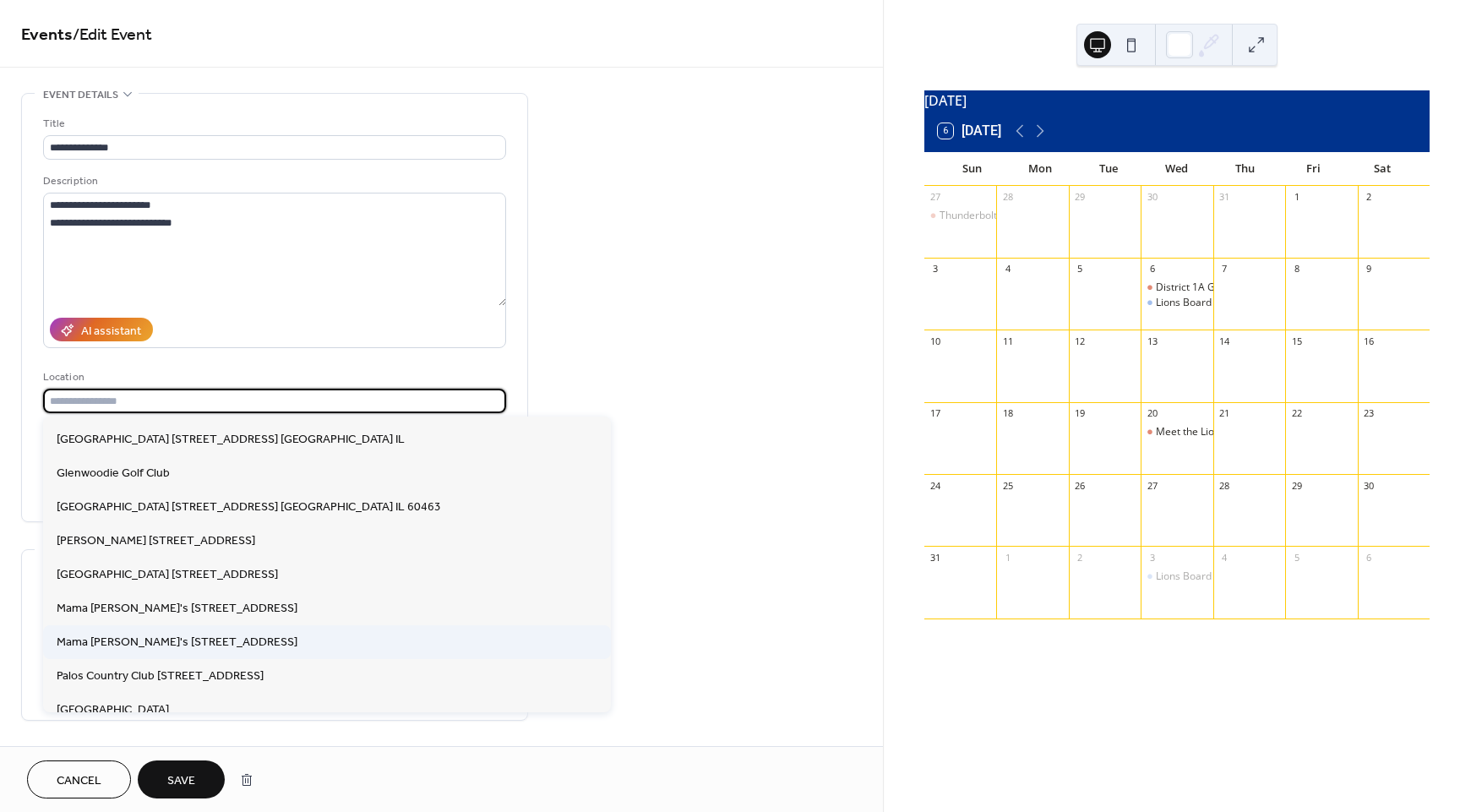 scroll, scrollTop: 271, scrollLeft: 0, axis: vertical 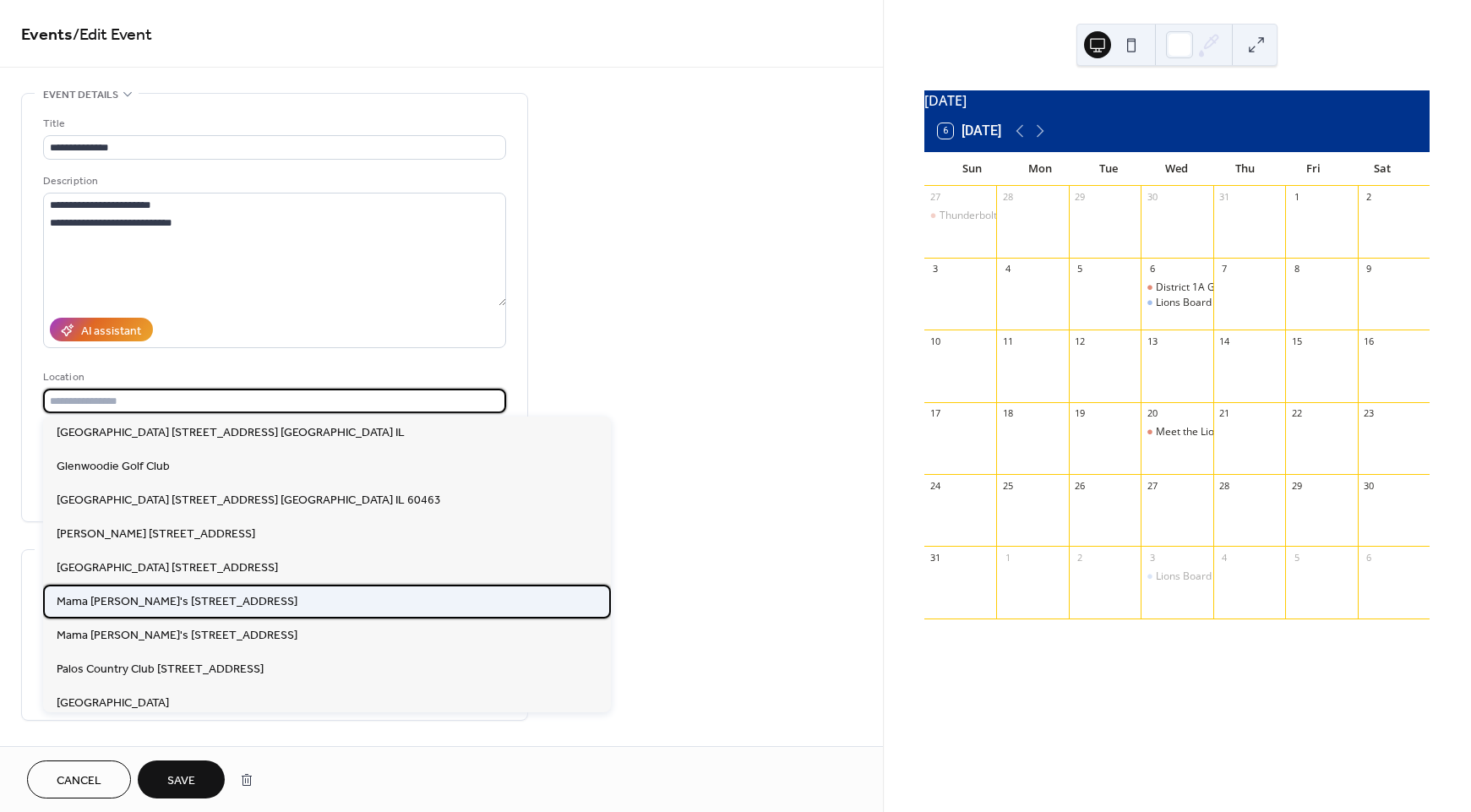 click on "Mama [PERSON_NAME]'s  [STREET_ADDRESS]" at bounding box center (327, 602) 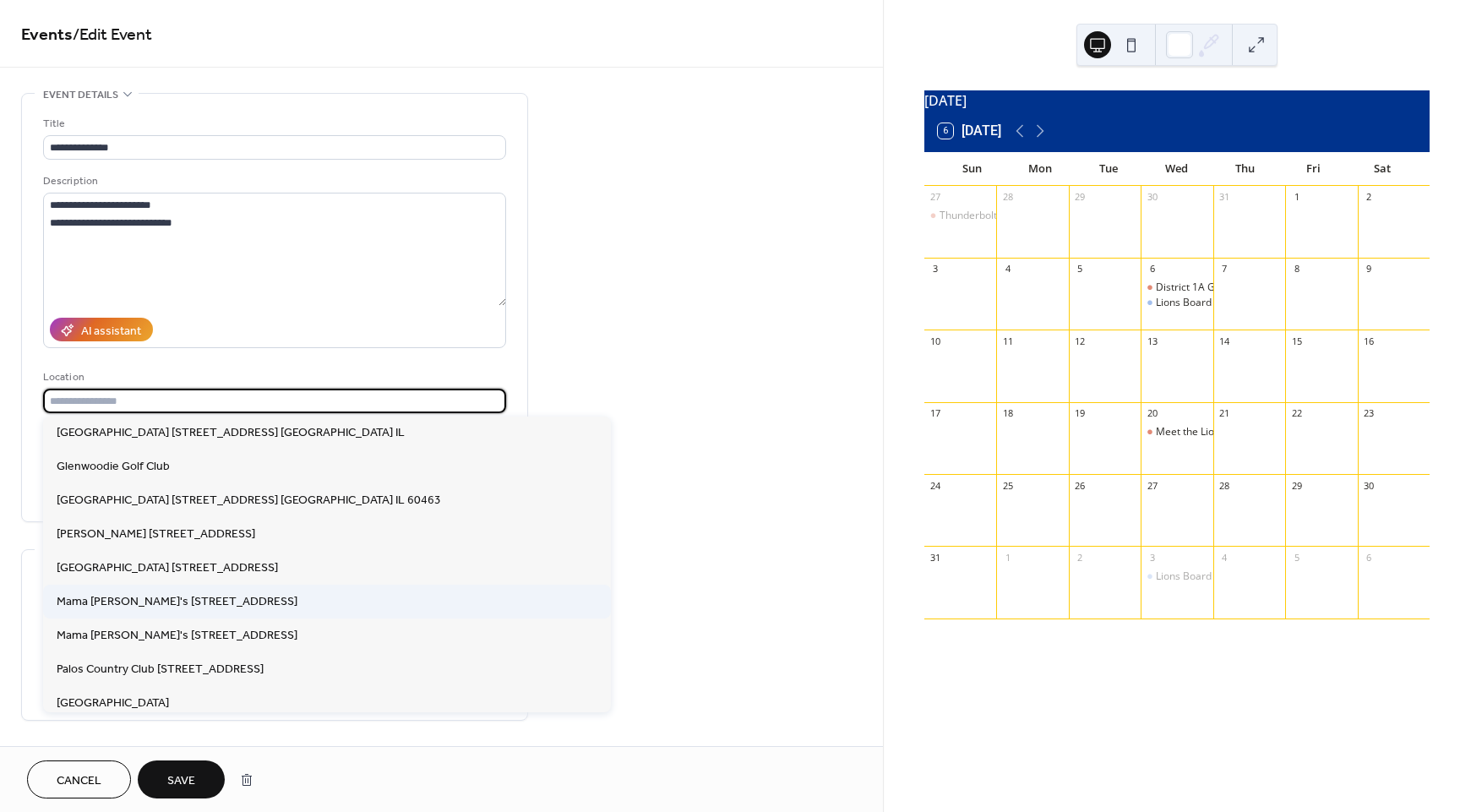 type on "**********" 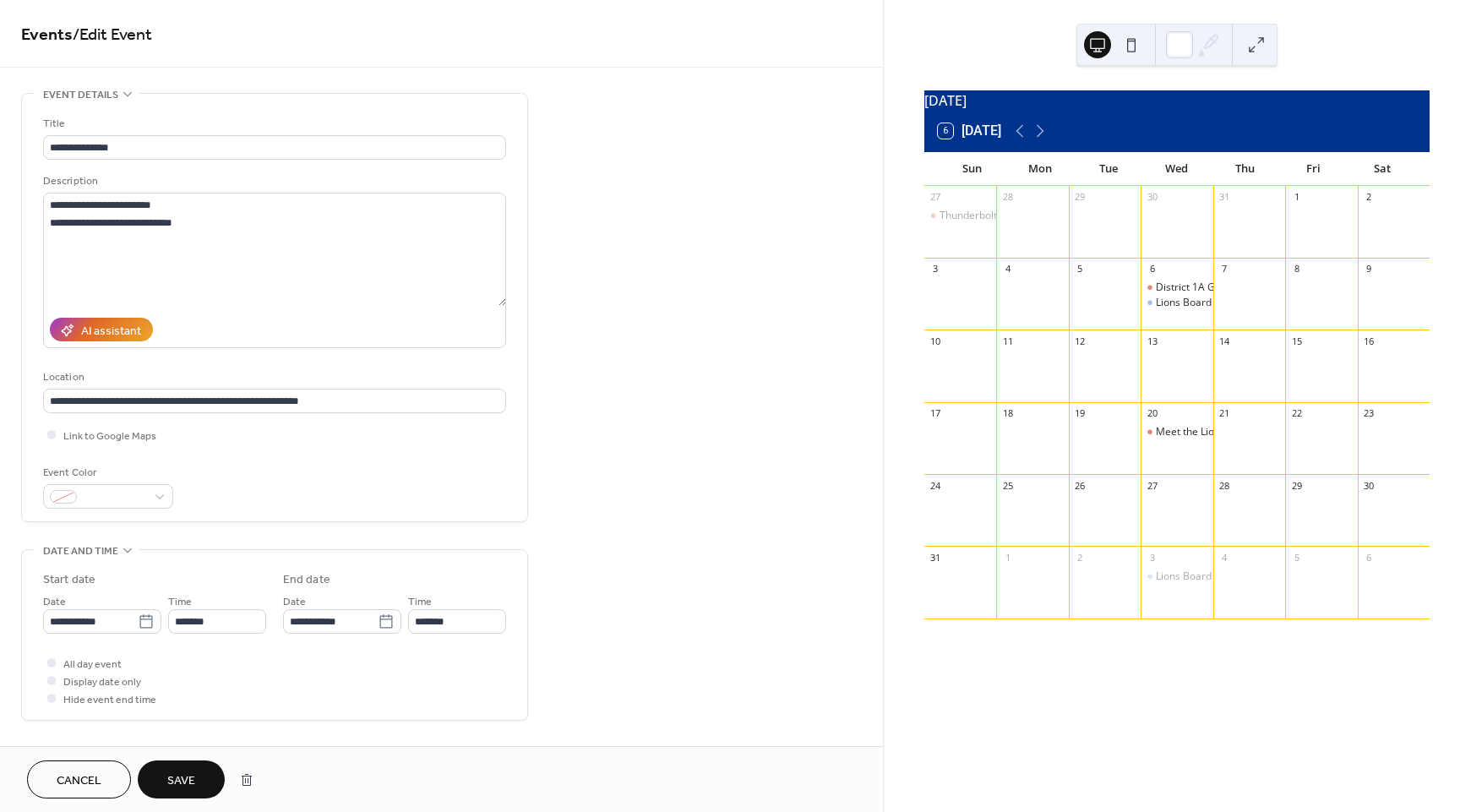 click on "Save" at bounding box center [181, 781] 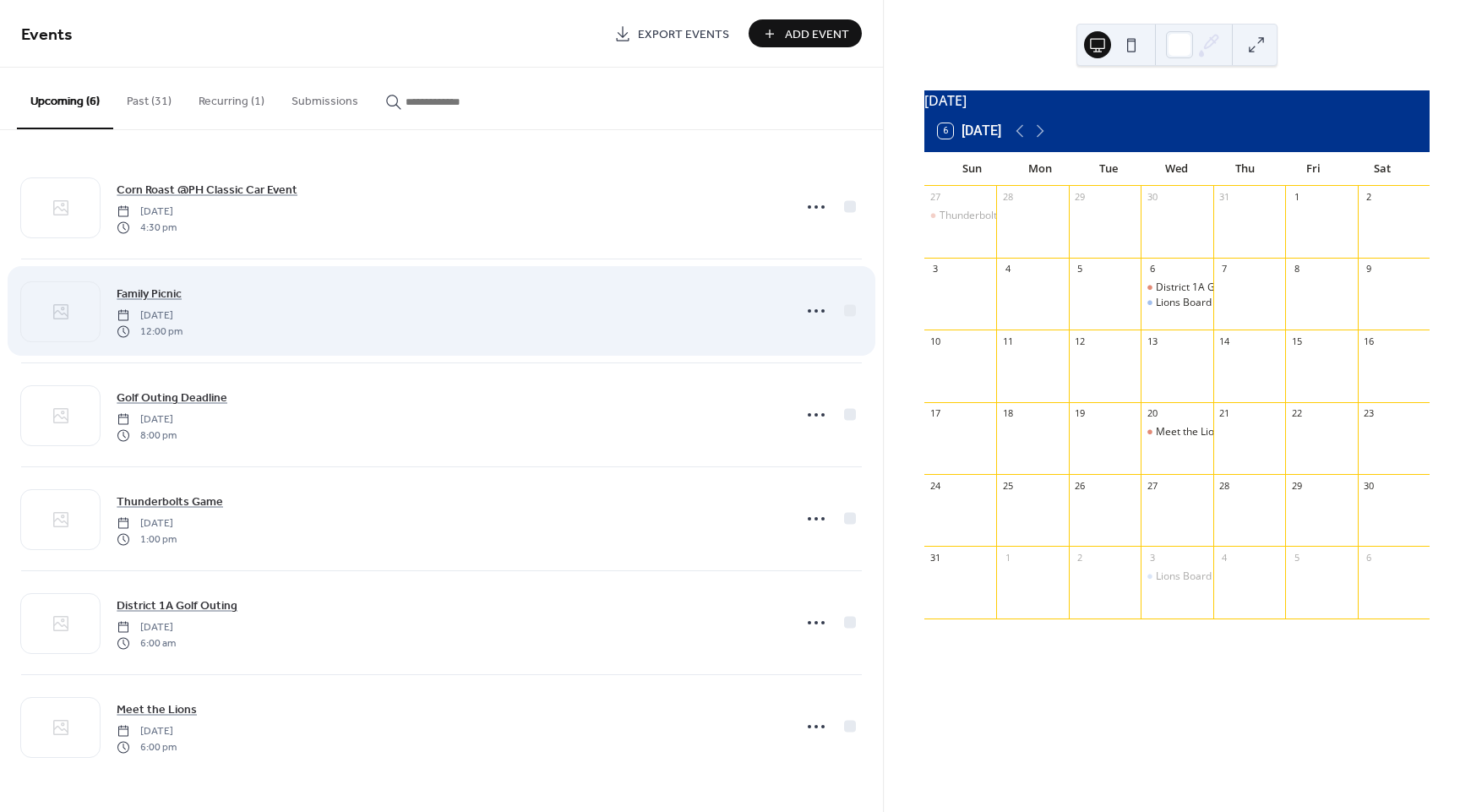 click on "12:00 pm" at bounding box center (150, 331) 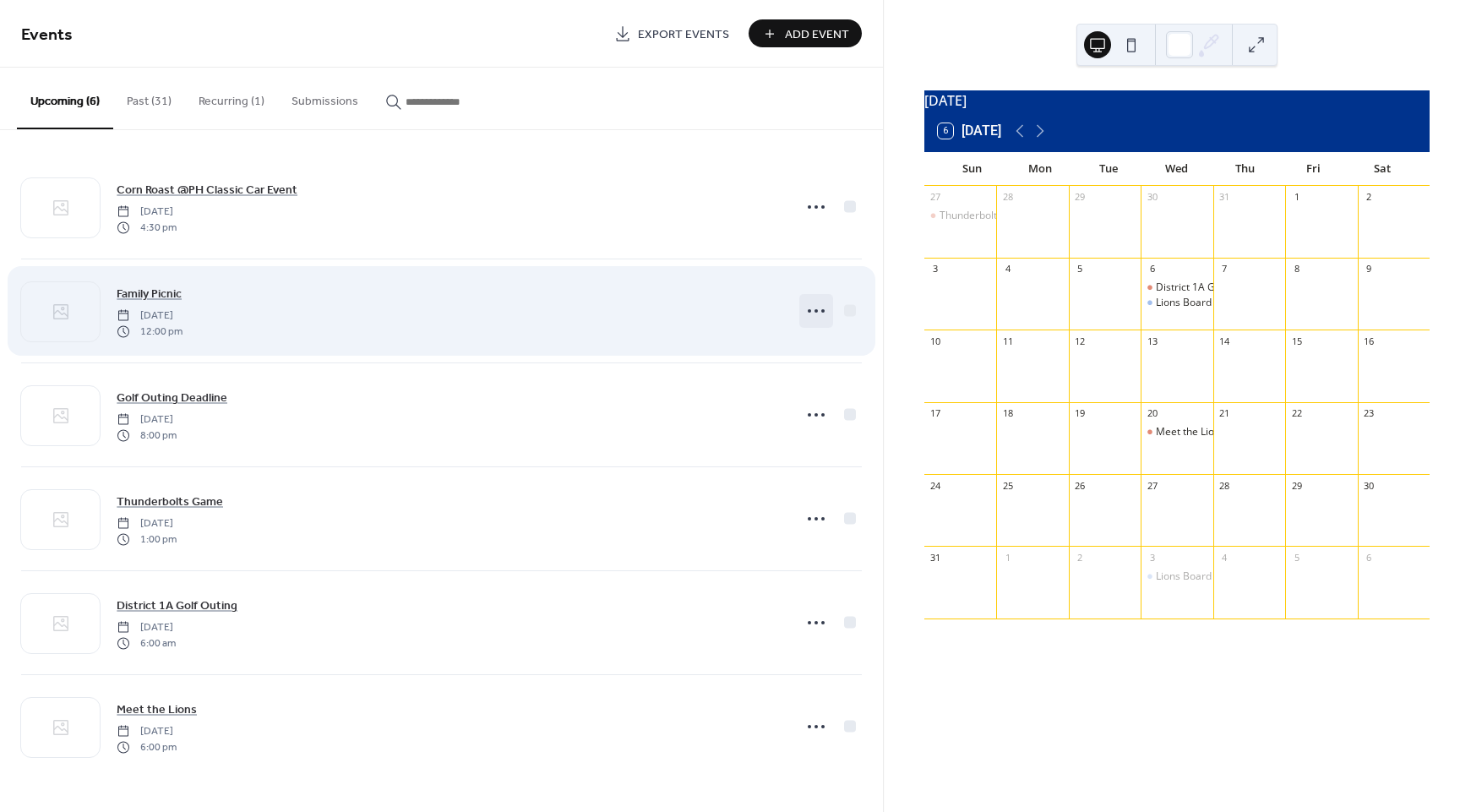 click 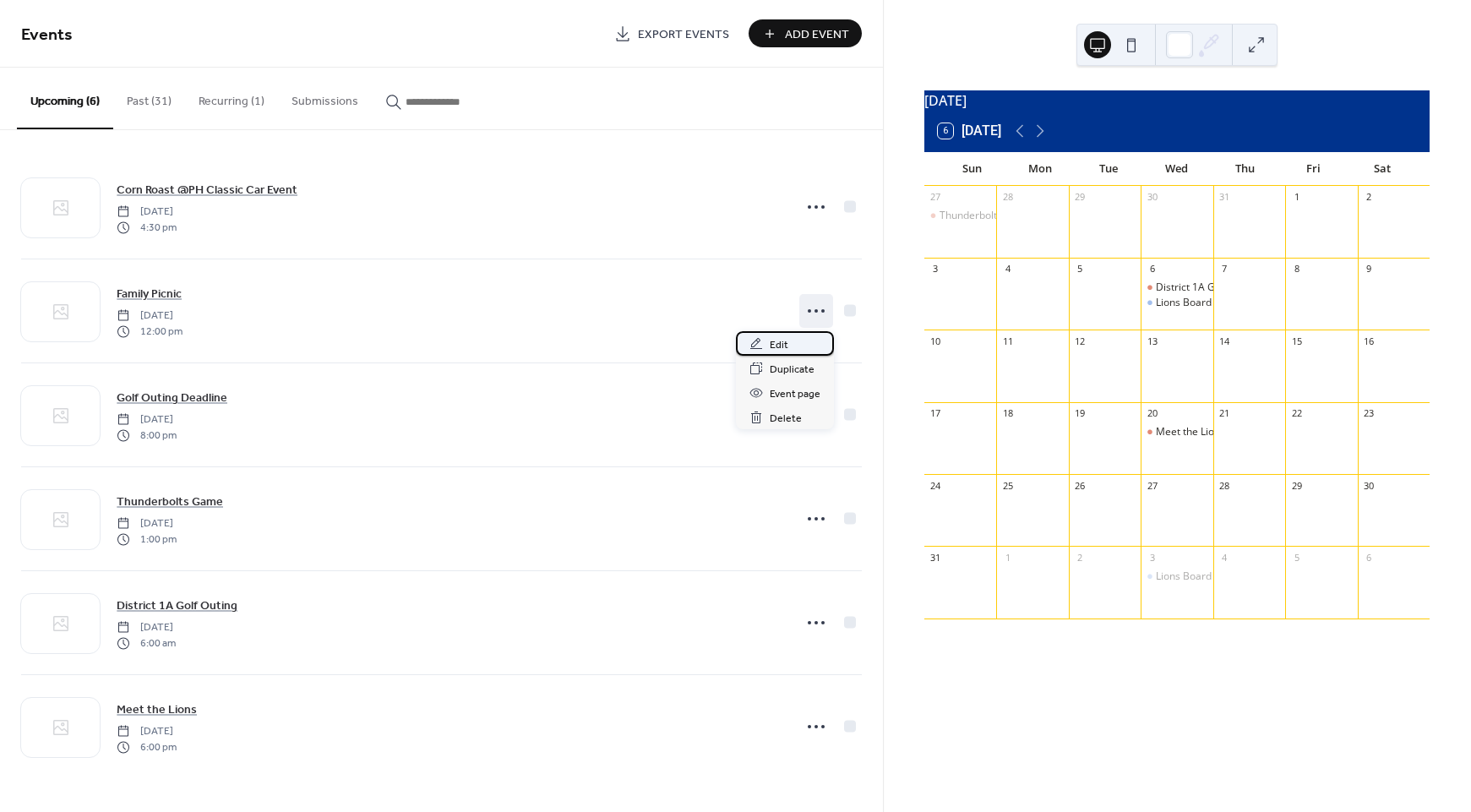 click on "Edit" at bounding box center (779, 345) 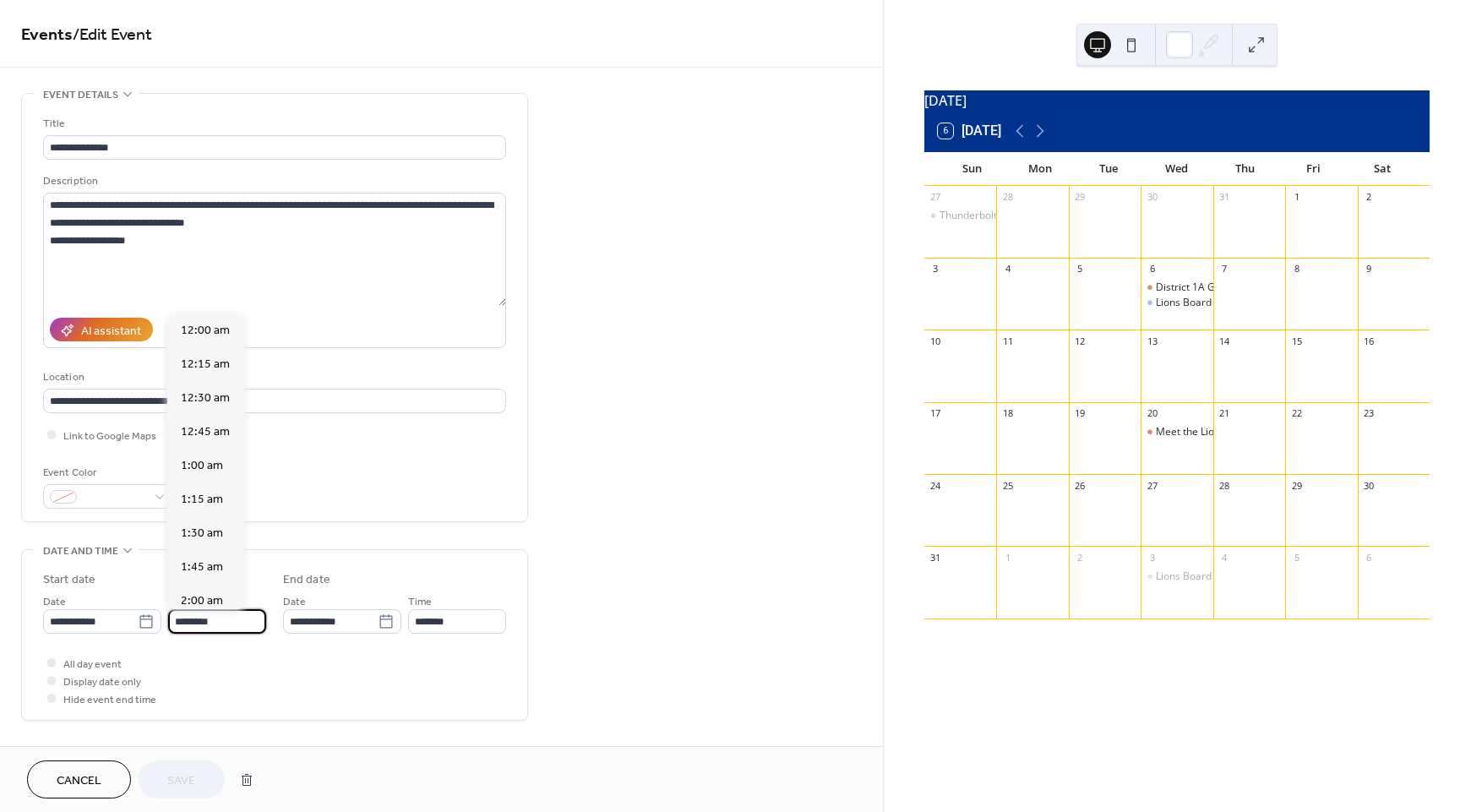 scroll, scrollTop: 1643, scrollLeft: 0, axis: vertical 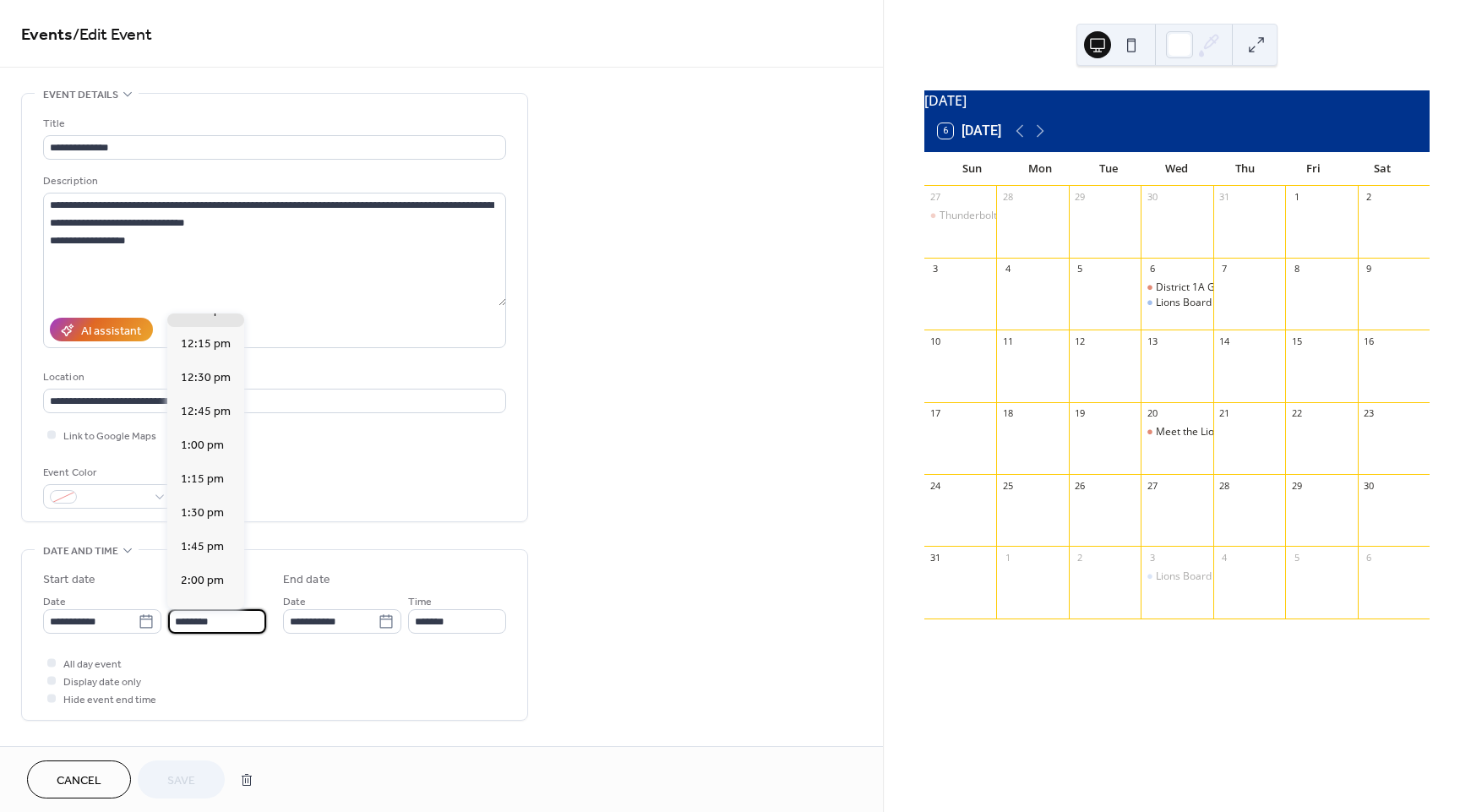 click on "********" at bounding box center (217, 621) 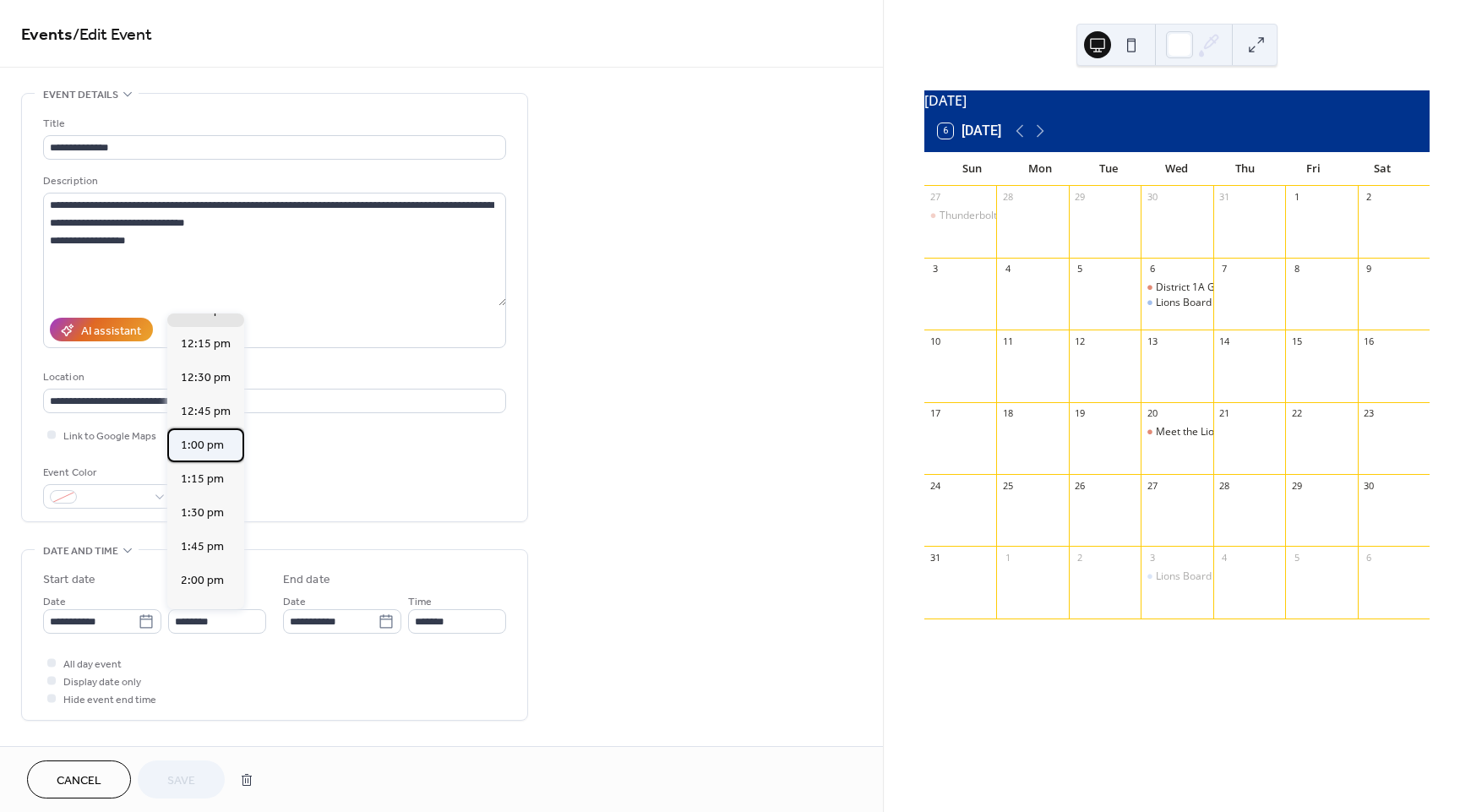 click on "1:00 pm" at bounding box center (205, 445) 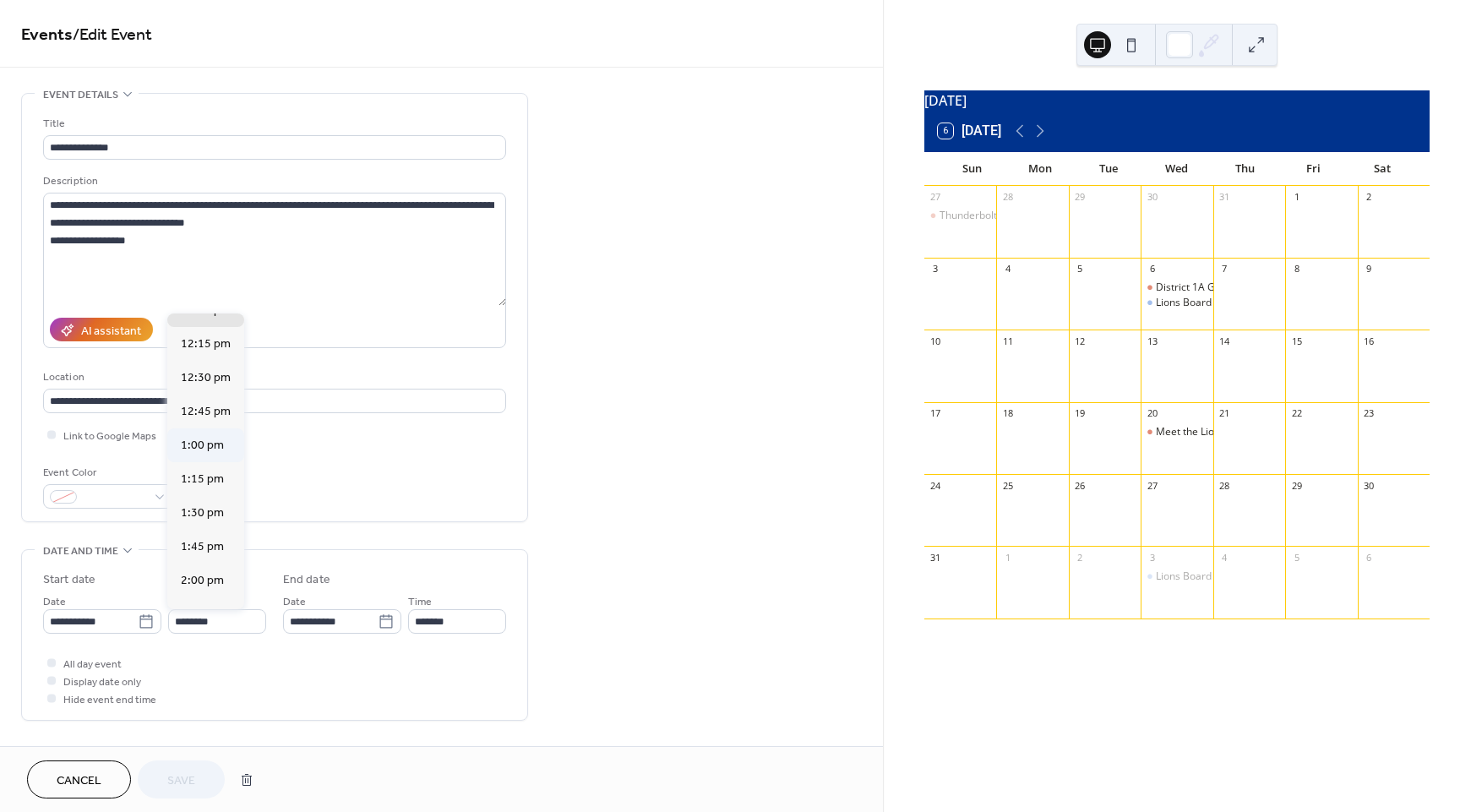 type on "*******" 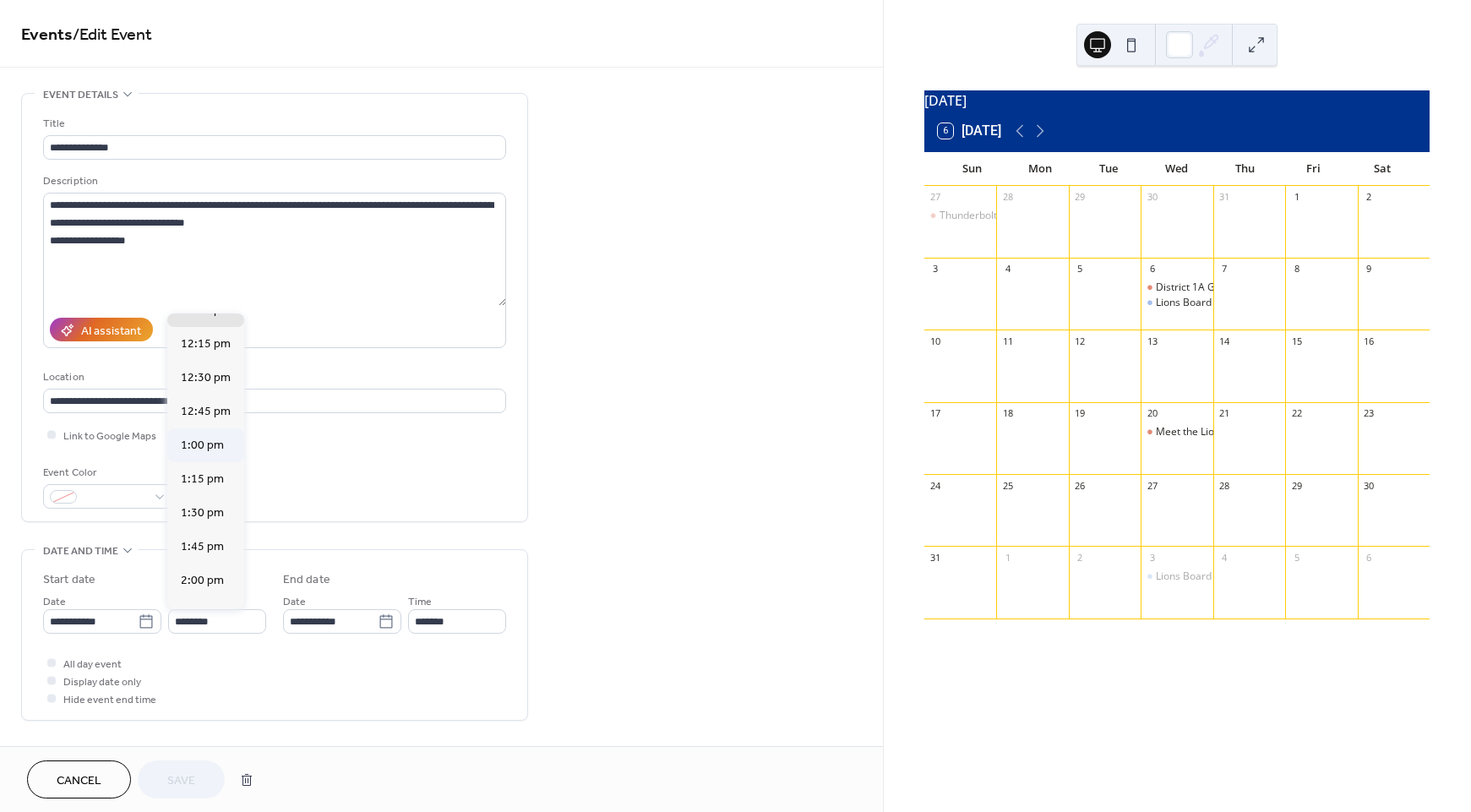 type on "*******" 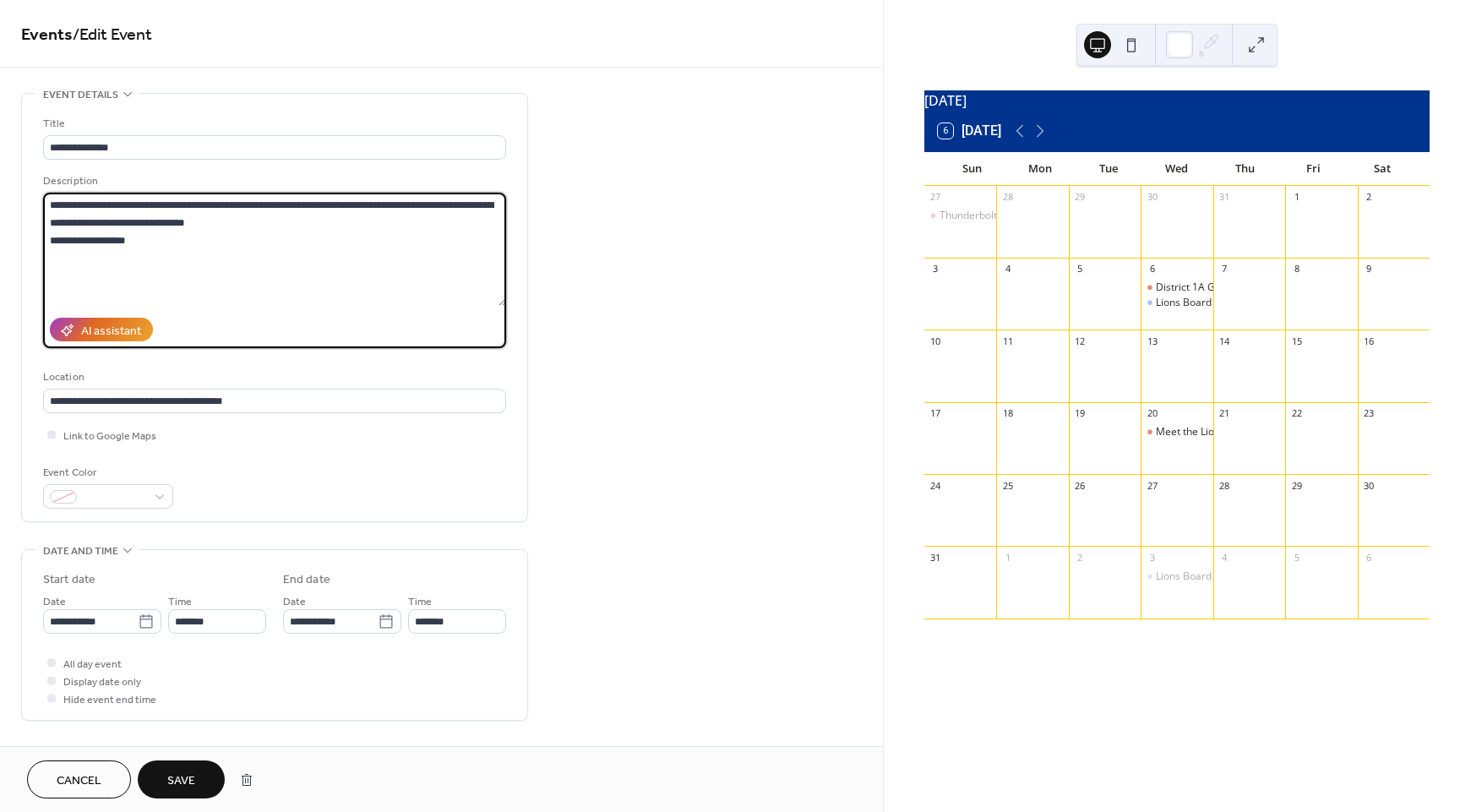 drag, startPoint x: 156, startPoint y: 247, endPoint x: 23, endPoint y: 242, distance: 133.09395 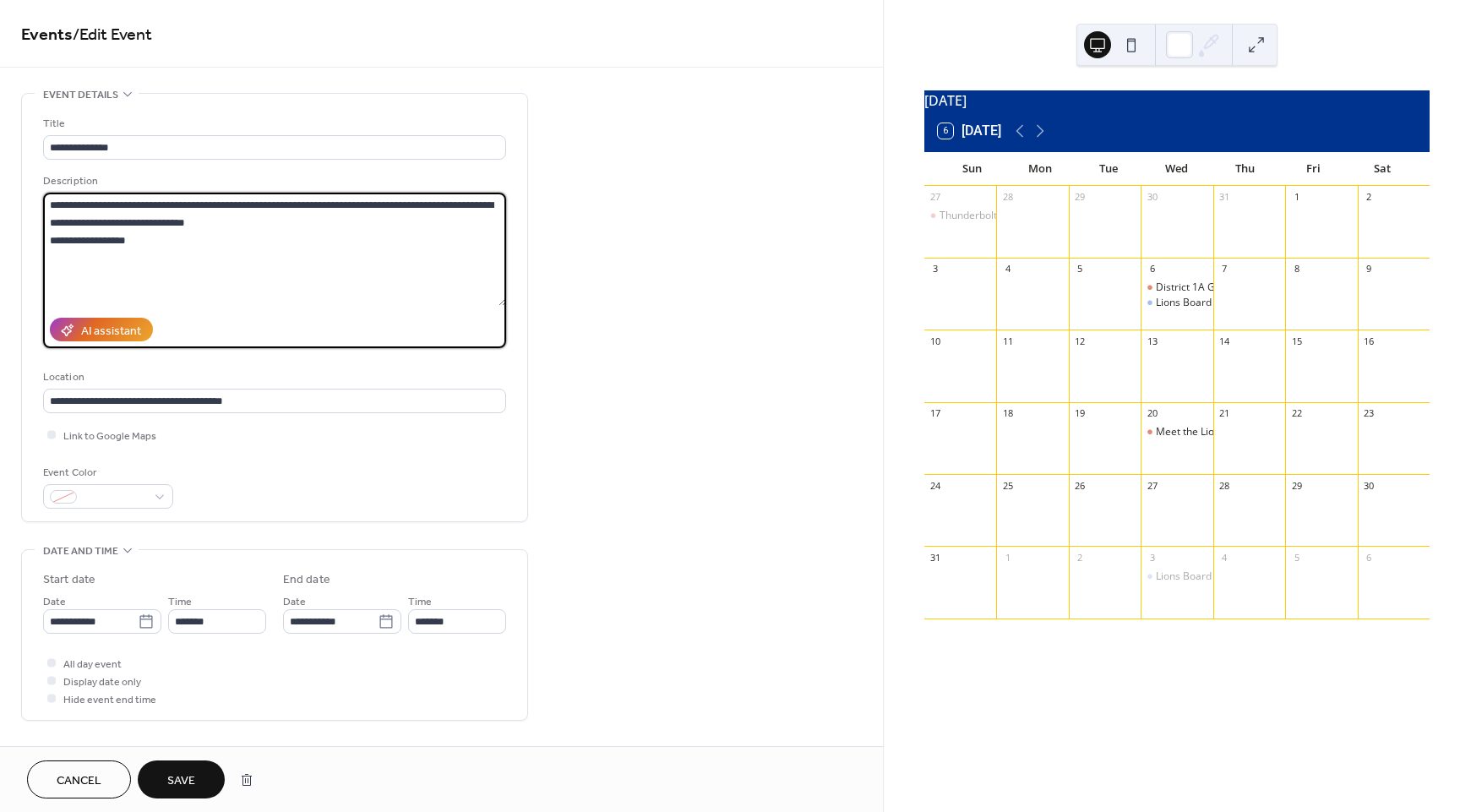 click on "**********" at bounding box center (275, 308) 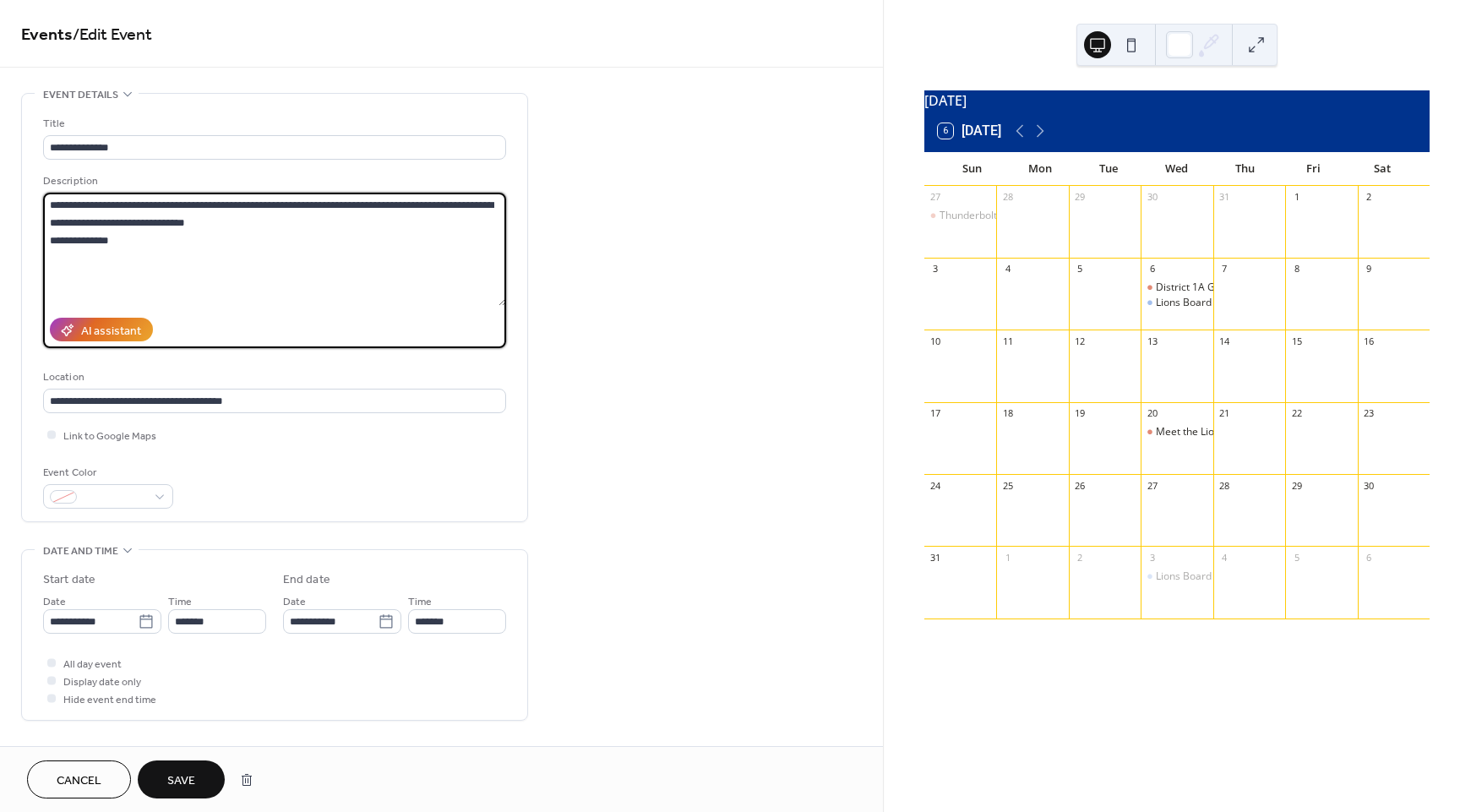 drag, startPoint x: 181, startPoint y: 206, endPoint x: 193, endPoint y: 276, distance: 71.02112 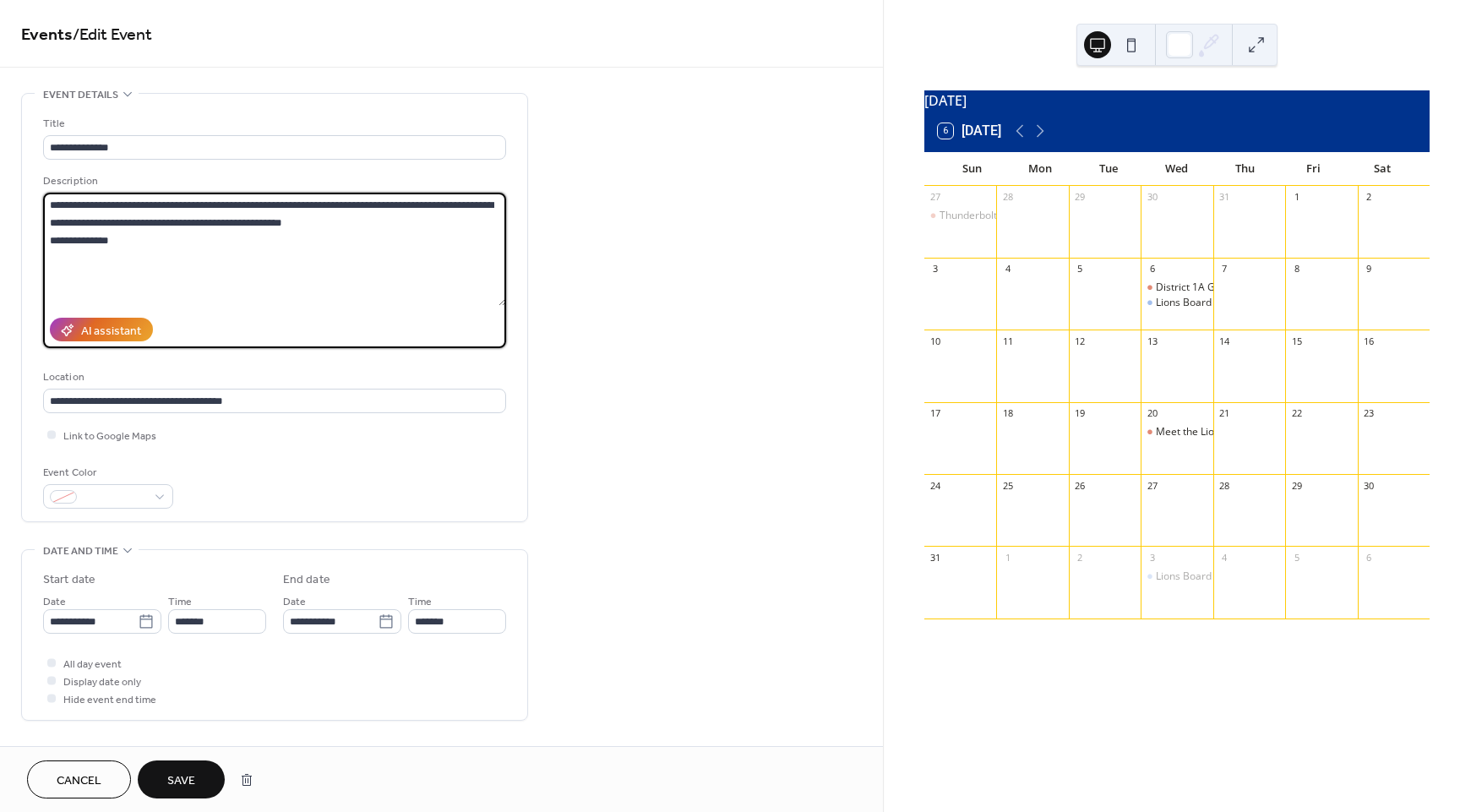 click on "**********" at bounding box center (275, 249) 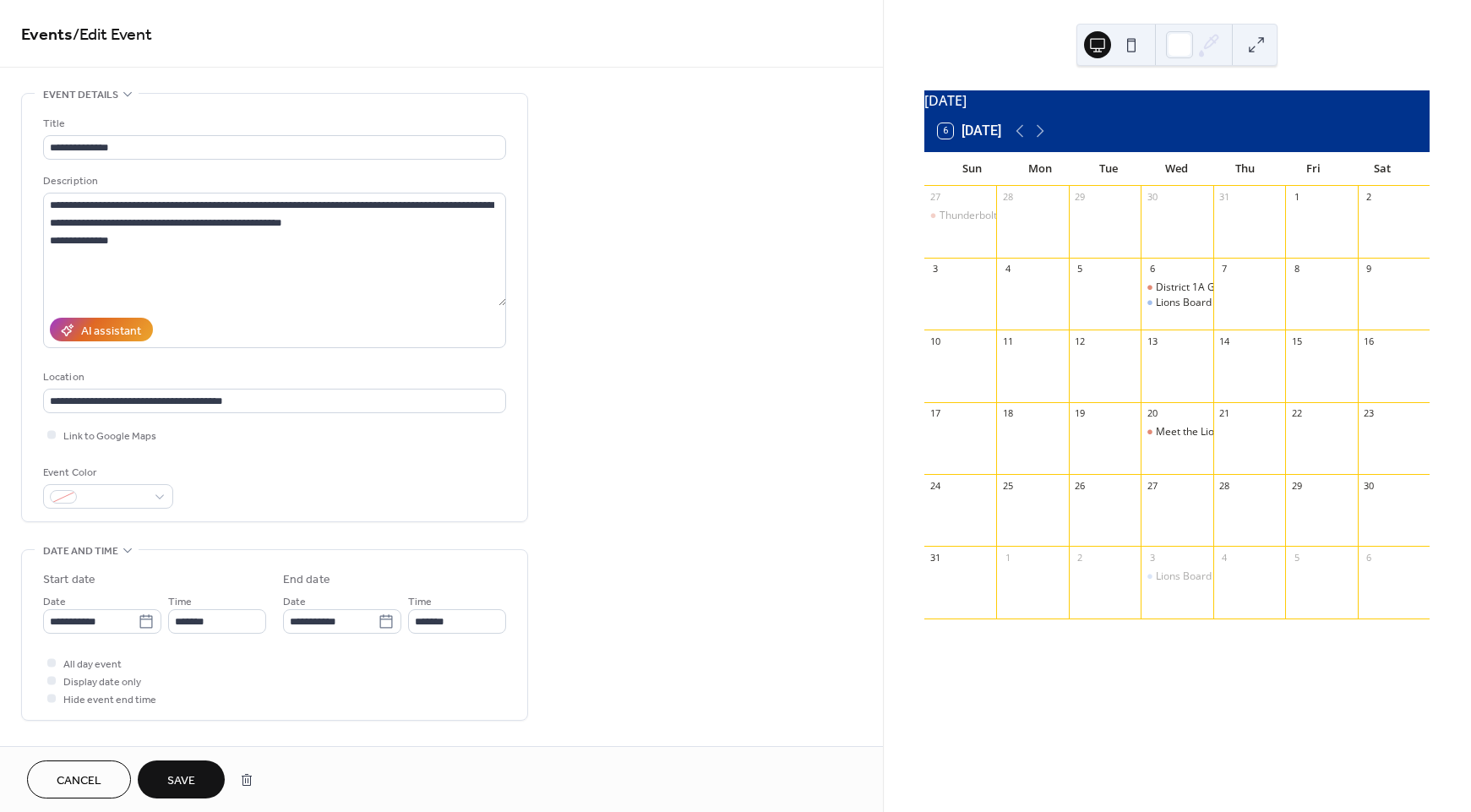 click on "Save" at bounding box center [181, 781] 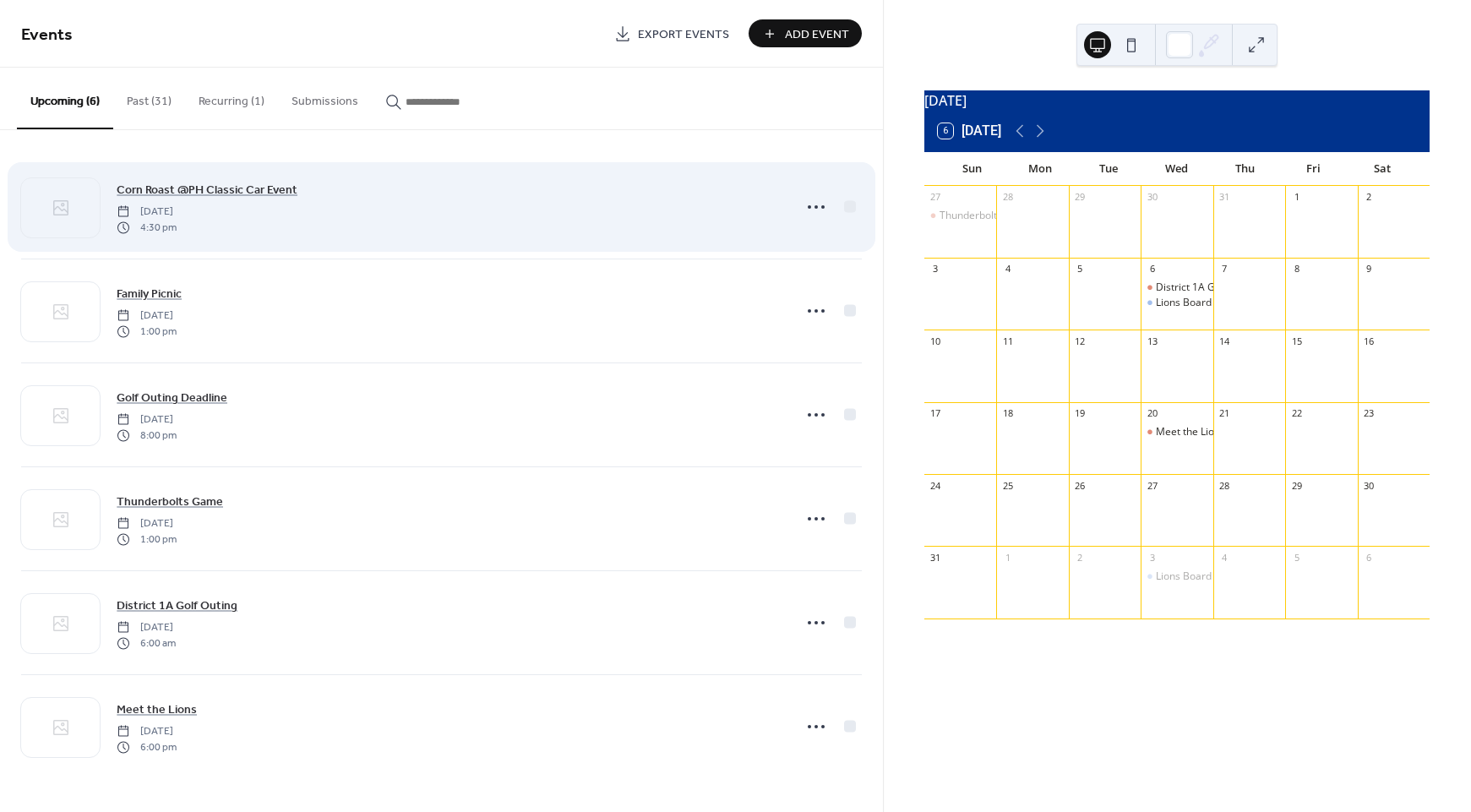 click on "[DATE]" at bounding box center (146, 212) 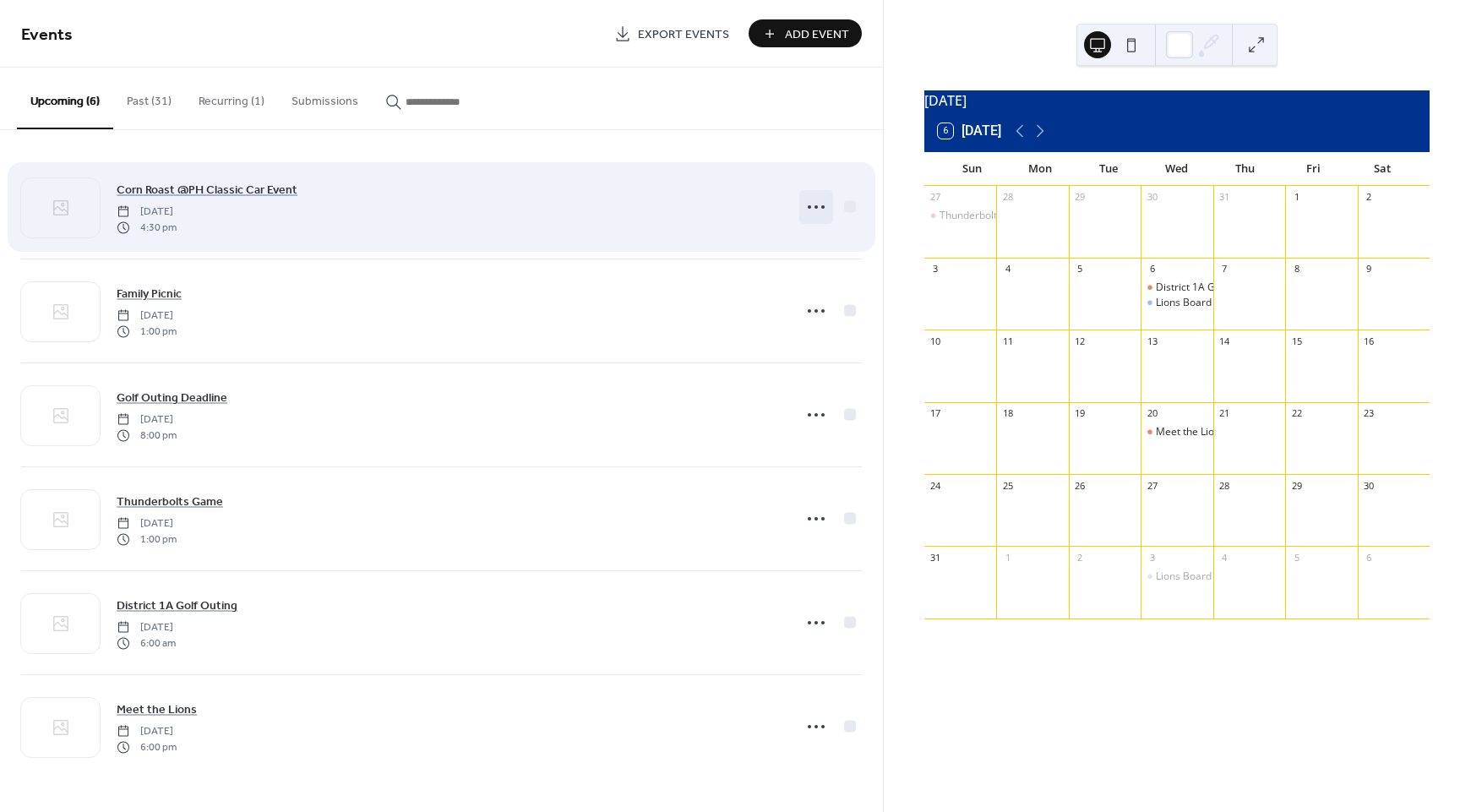 click 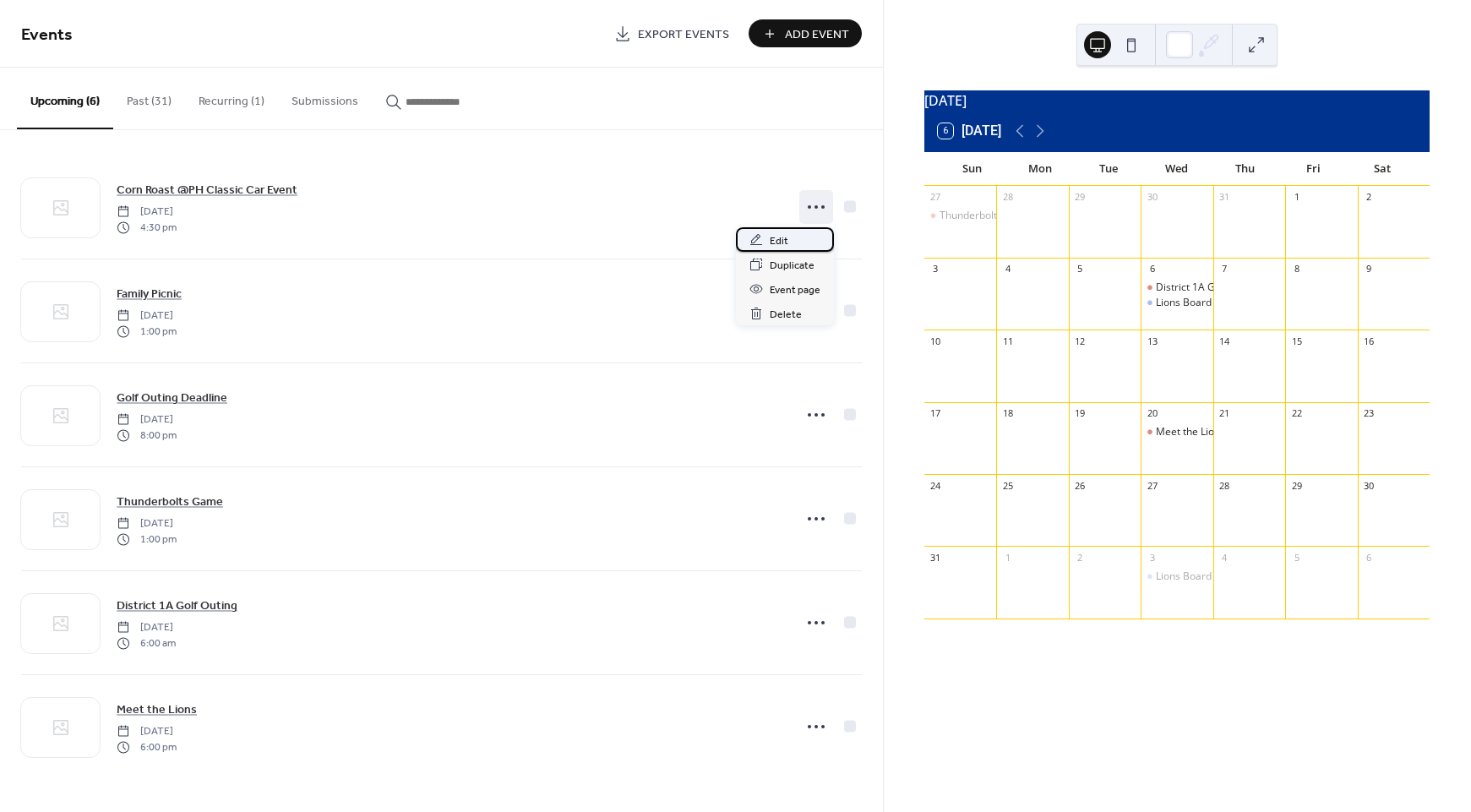 click on "Edit" at bounding box center [779, 241] 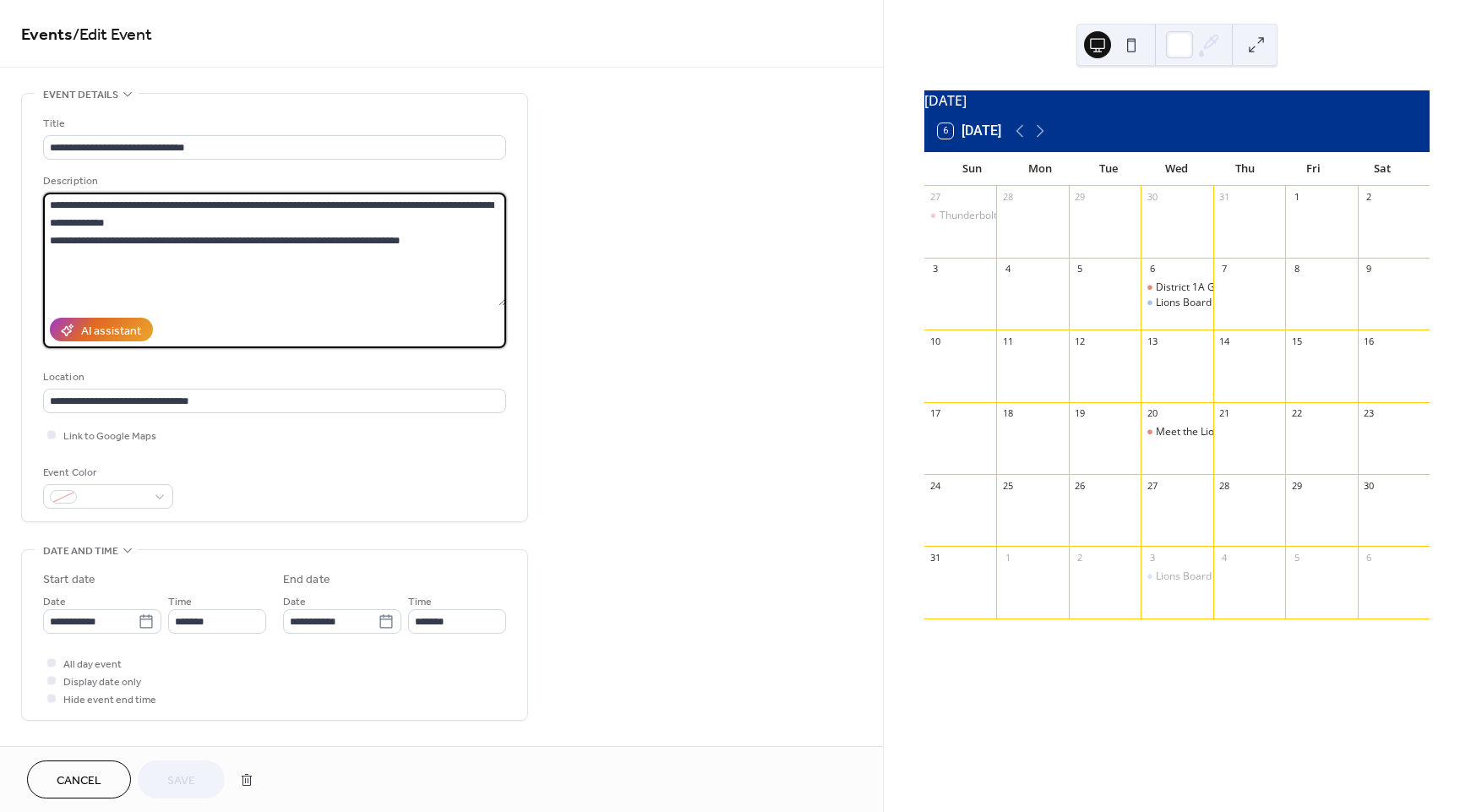 drag, startPoint x: 458, startPoint y: 202, endPoint x: 479, endPoint y: 220, distance: 27.658633 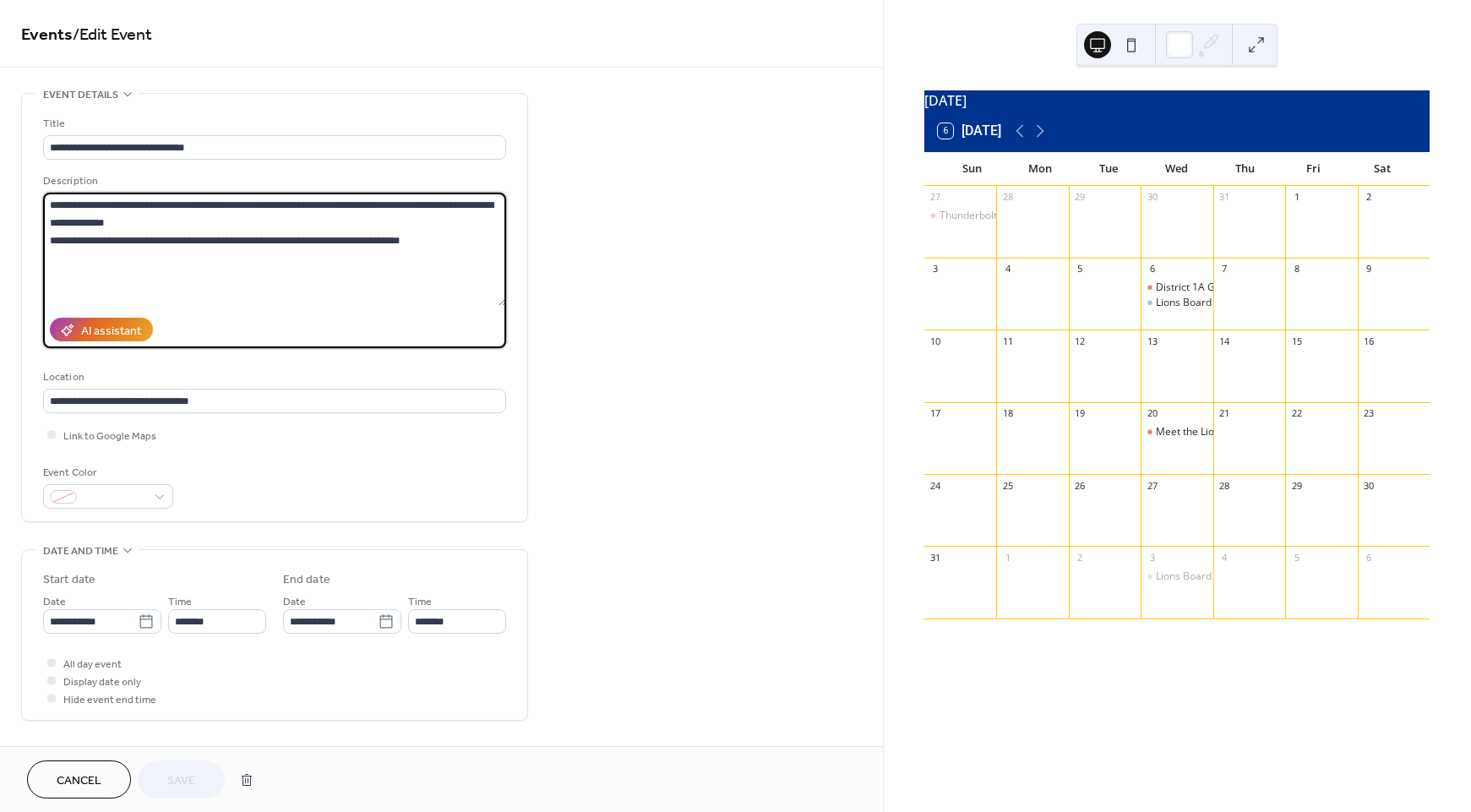 click on "**********" at bounding box center (275, 249) 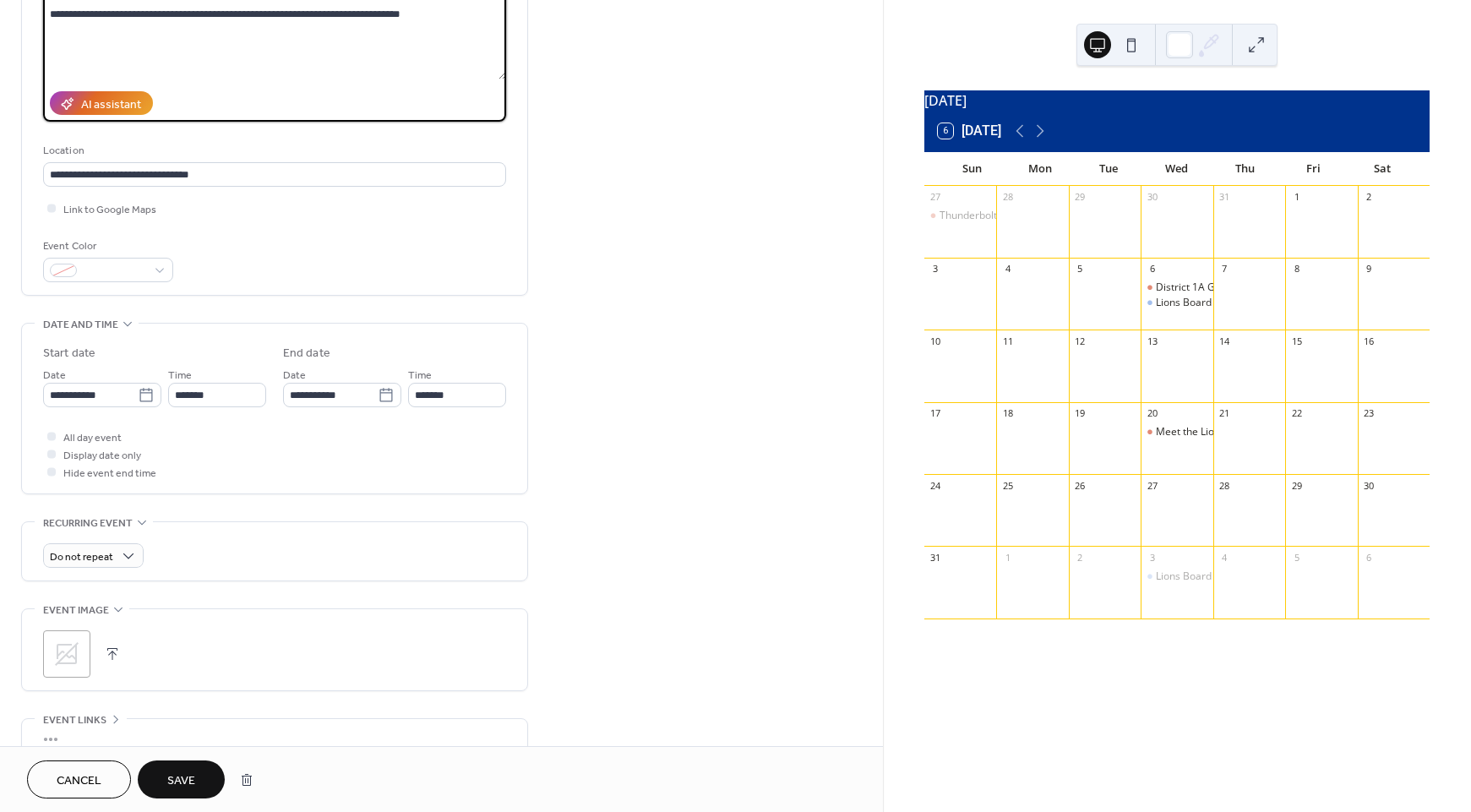 scroll, scrollTop: 228, scrollLeft: 0, axis: vertical 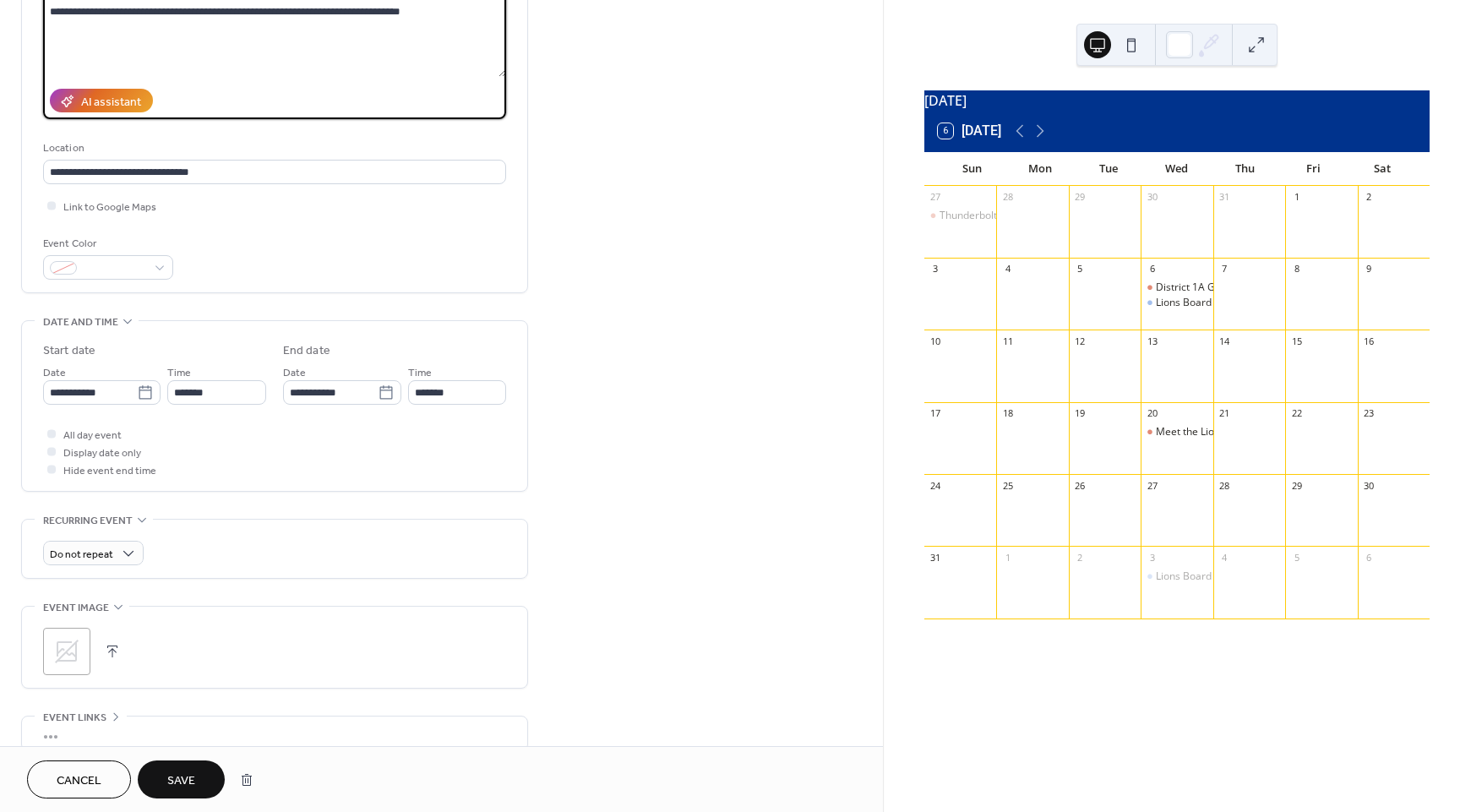 type on "**********" 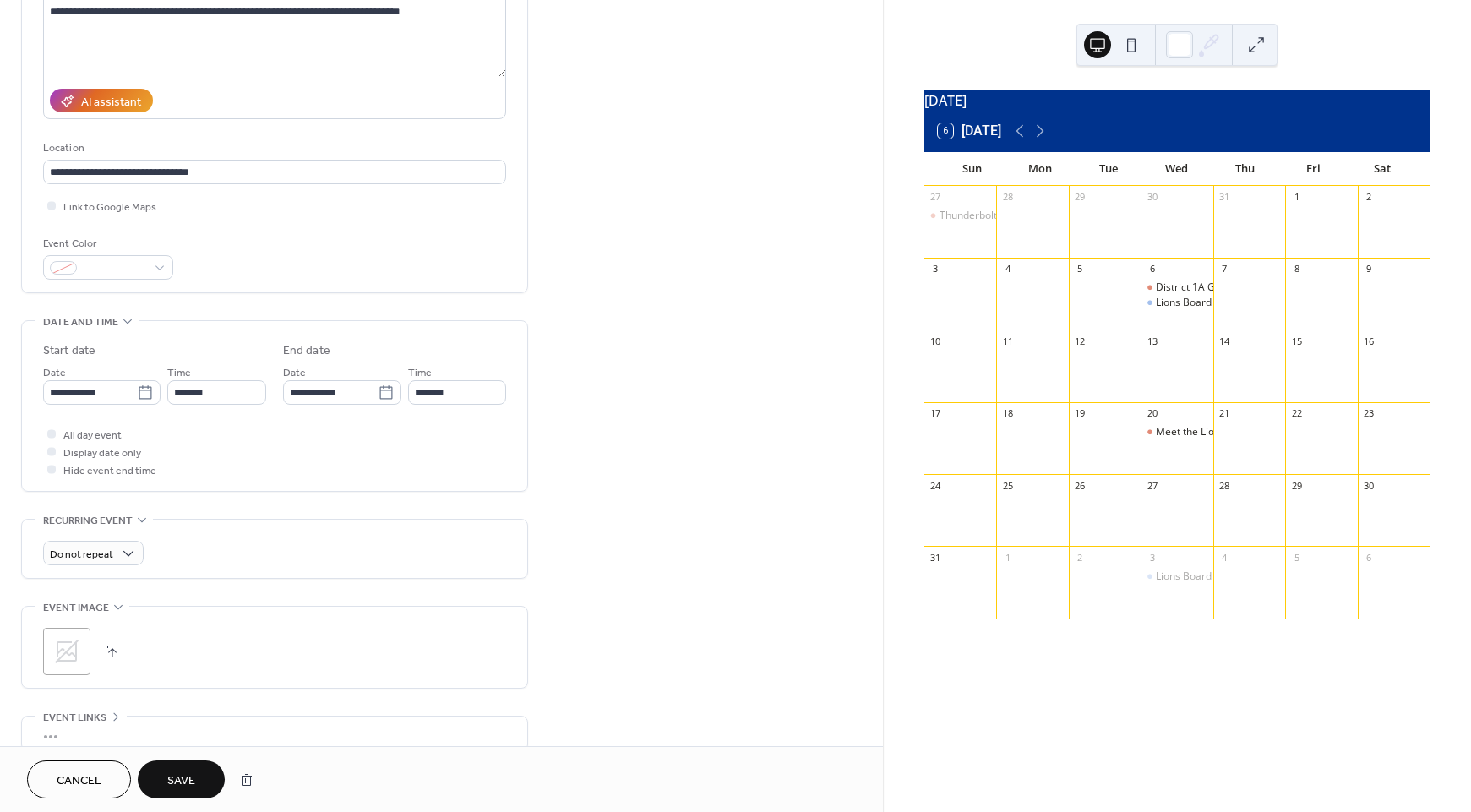 click on "Save" at bounding box center (181, 781) 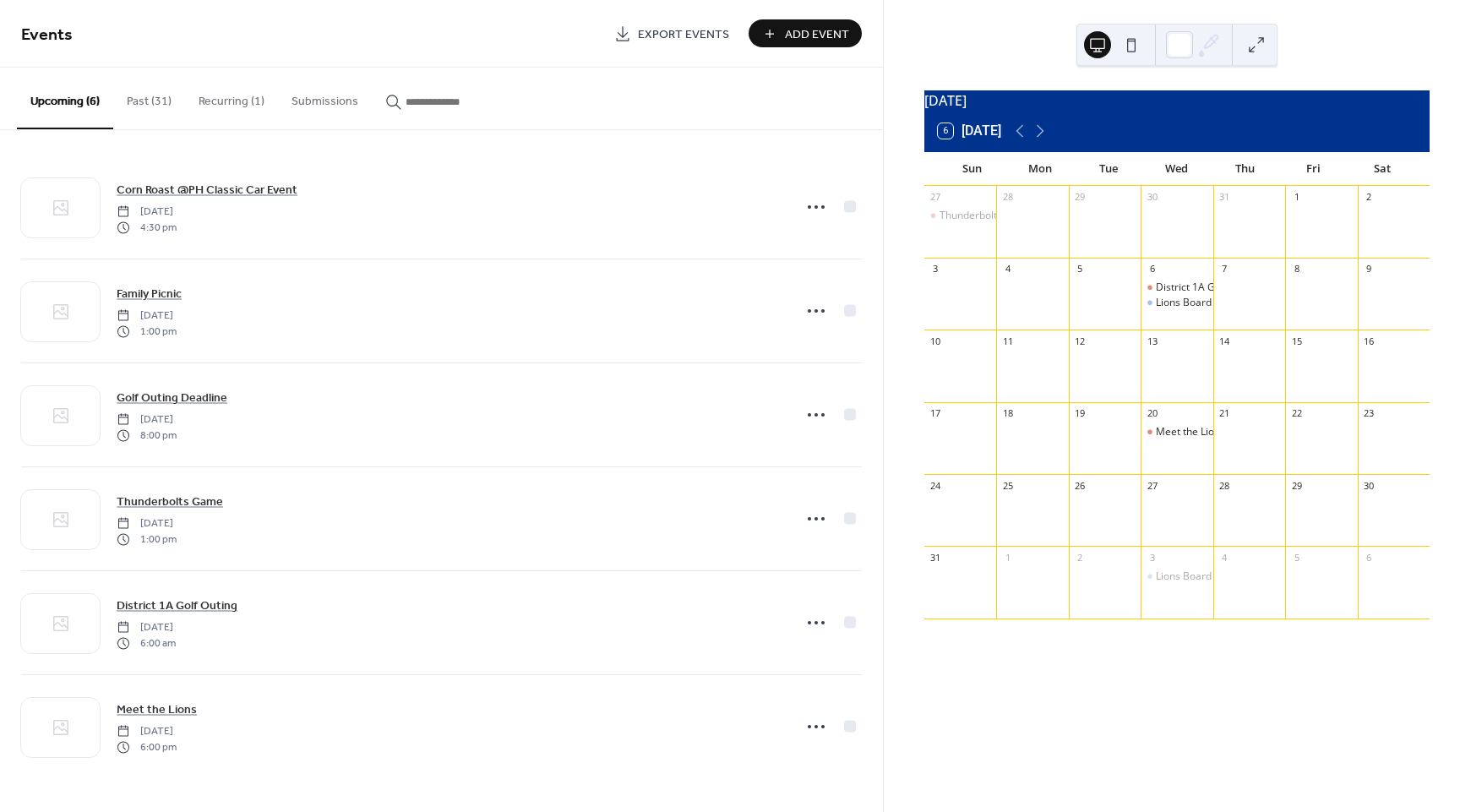 click on "Add Event" at bounding box center [805, 33] 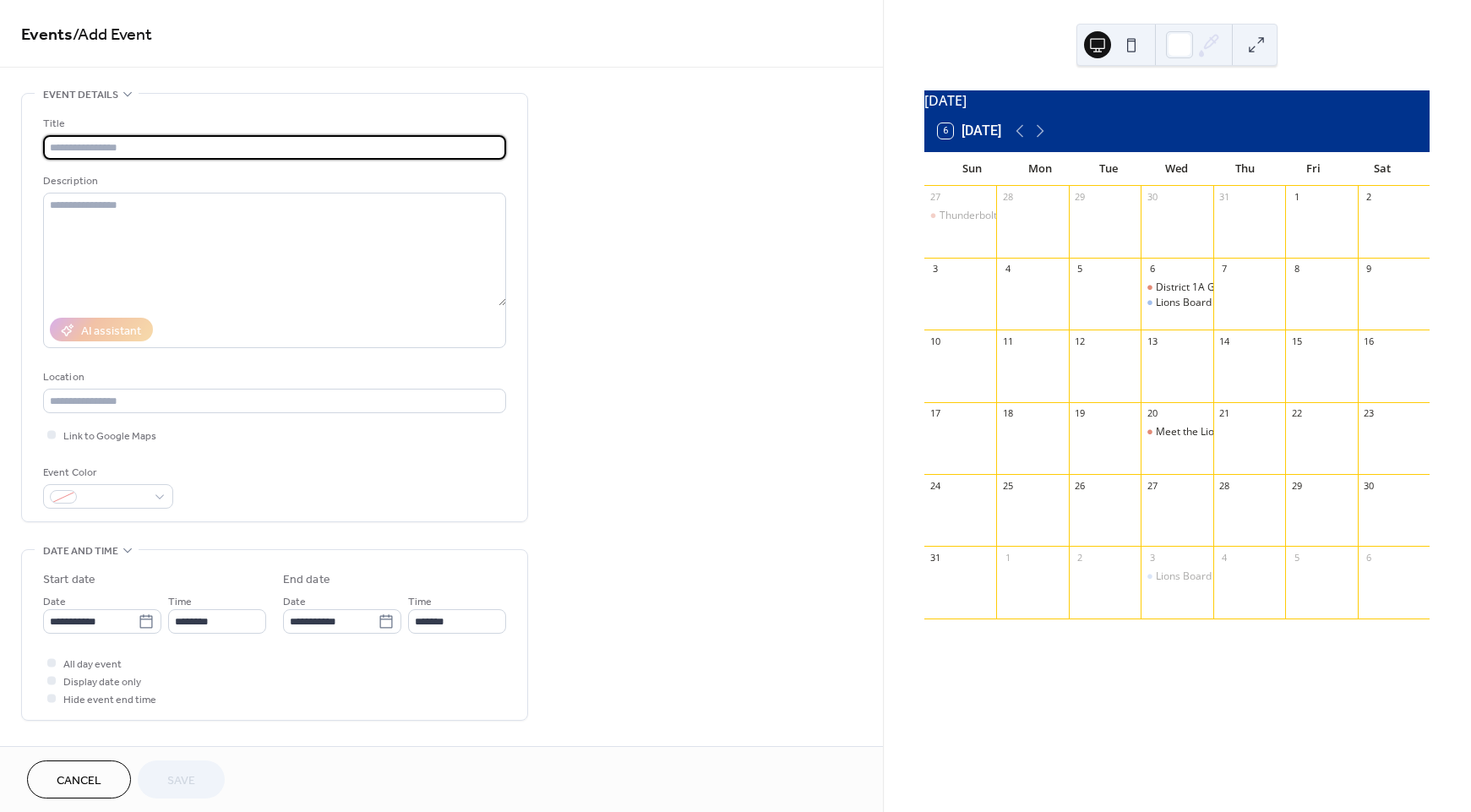 click at bounding box center [275, 147] 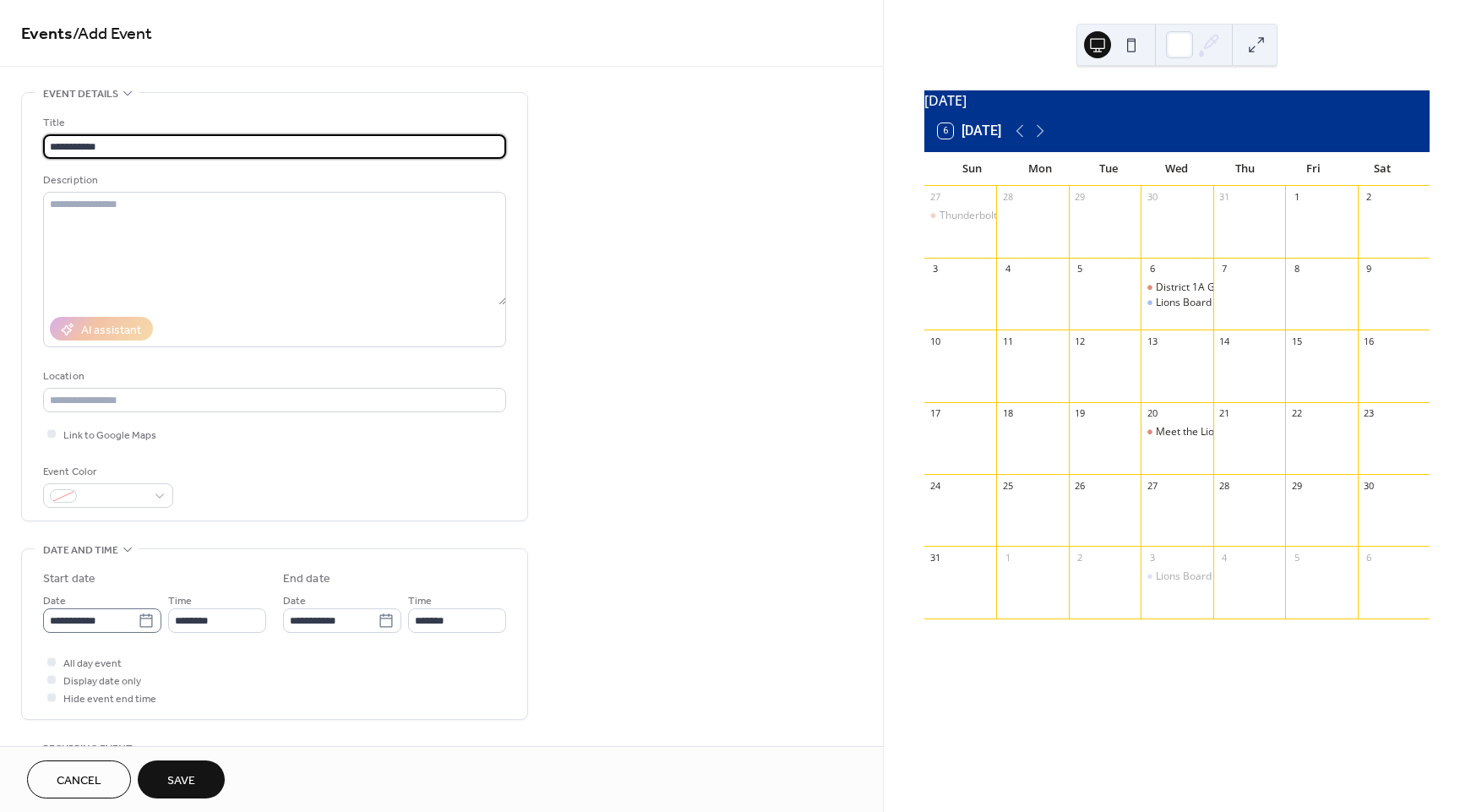 type on "**********" 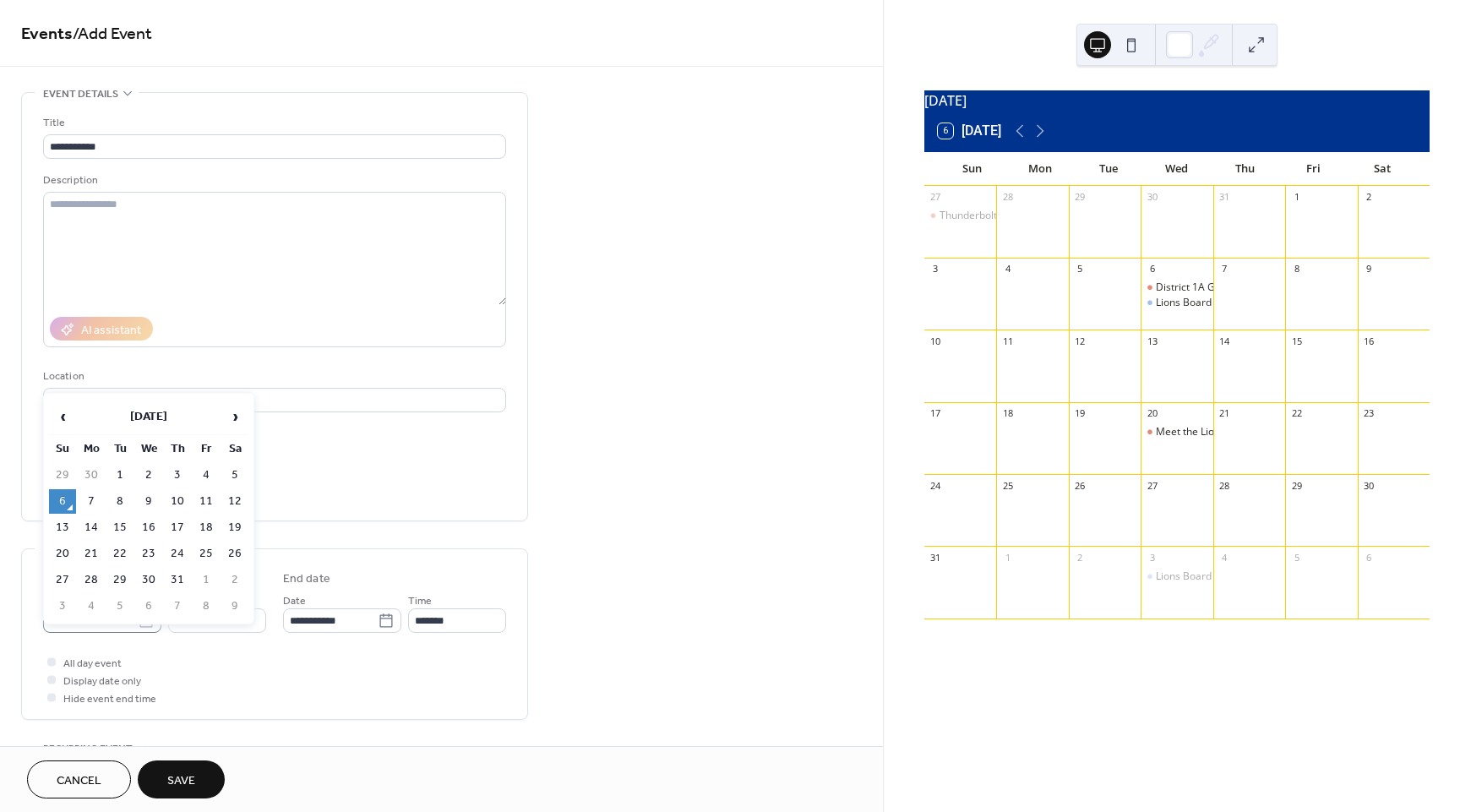 click on "**********" at bounding box center (735, 406) 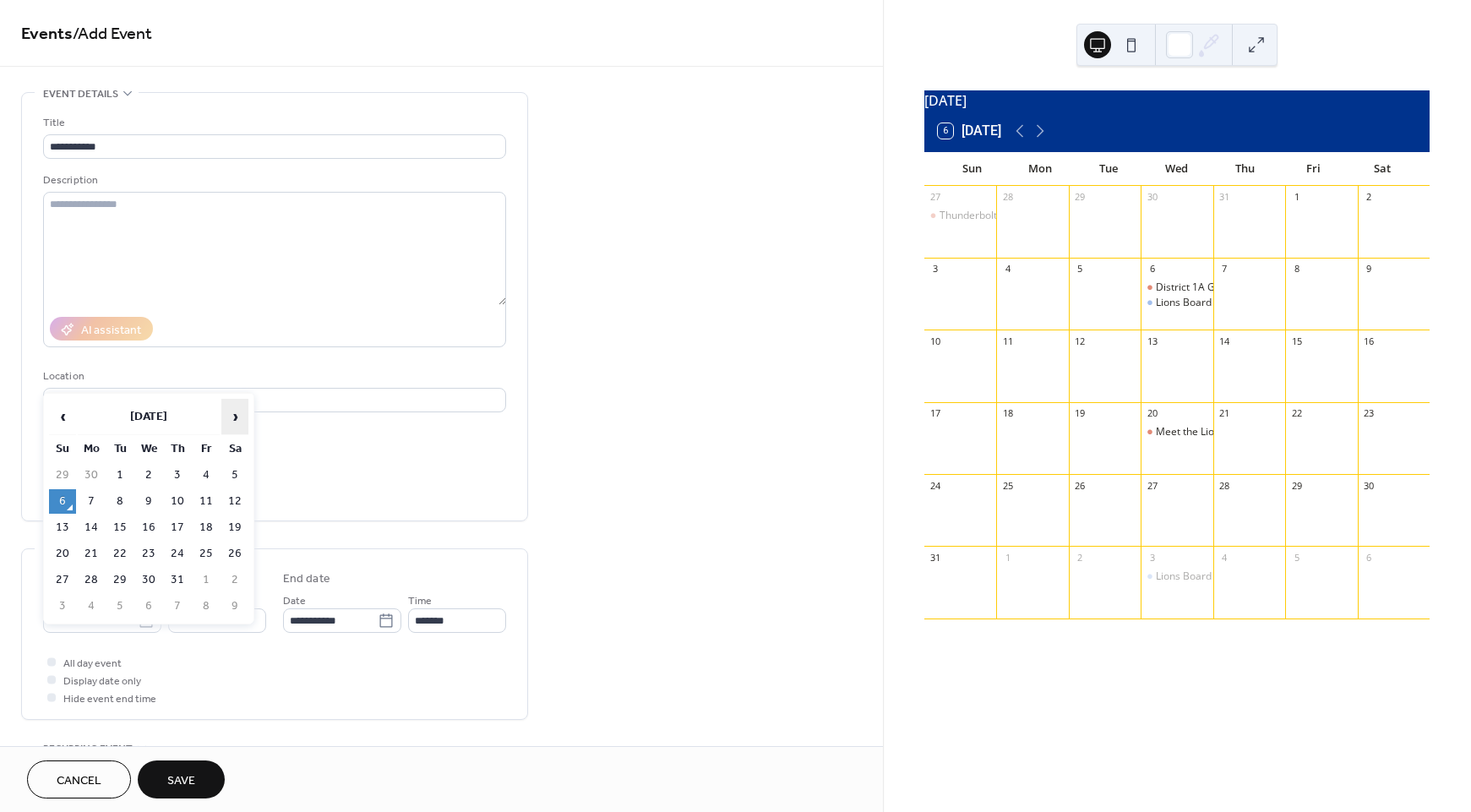 click on "›" at bounding box center (235, 417) 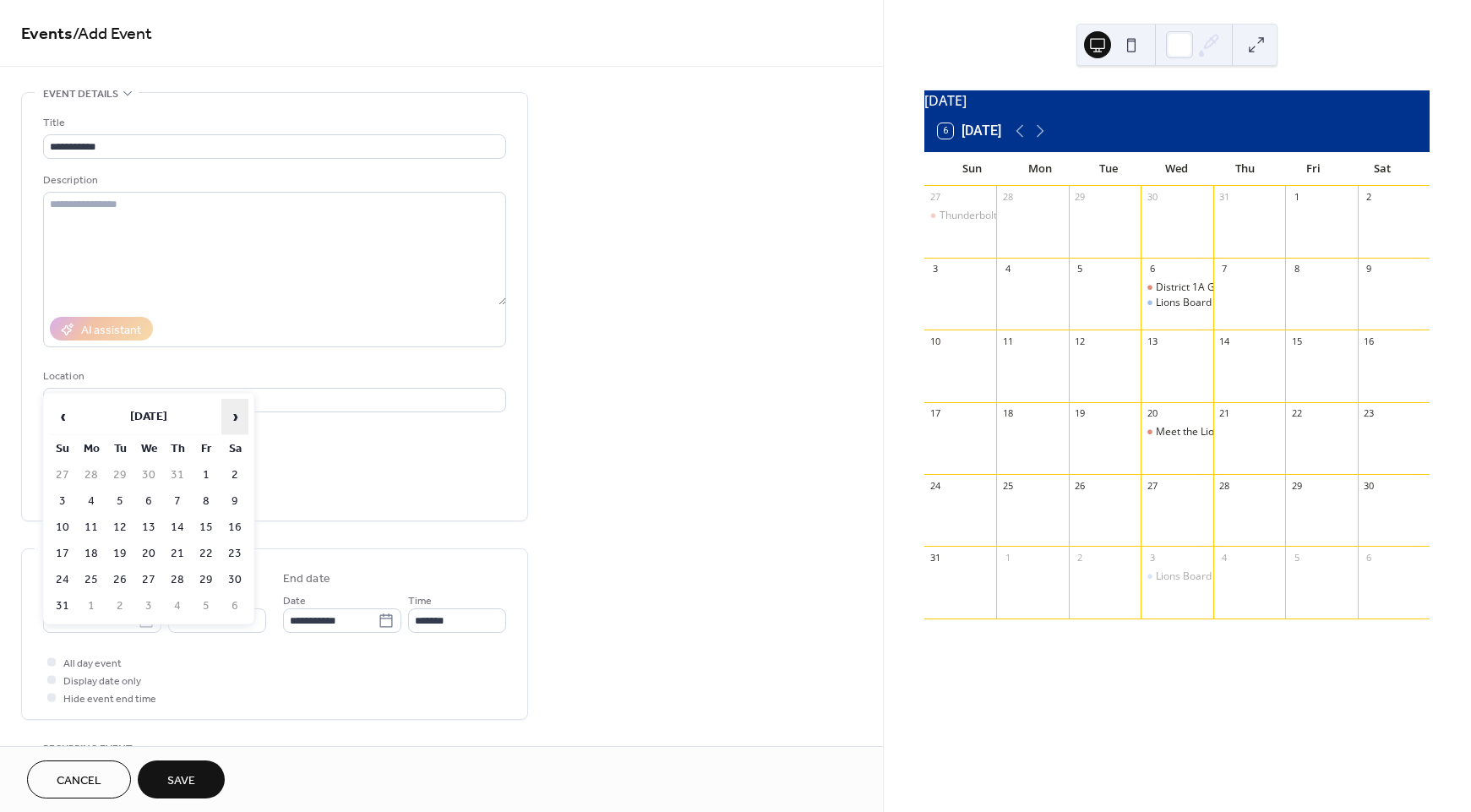 click on "›" at bounding box center (235, 417) 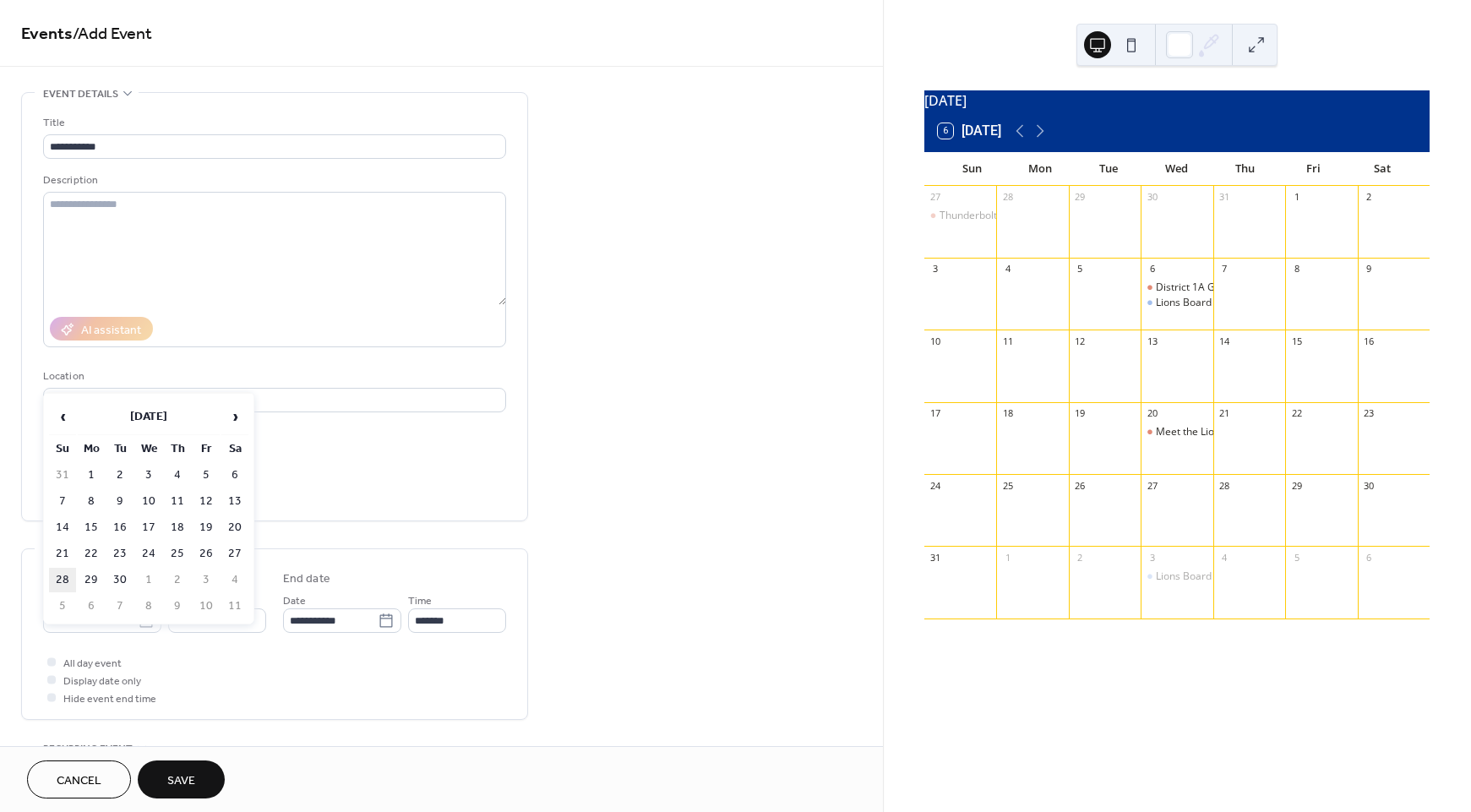 click on "28" at bounding box center [63, 580] 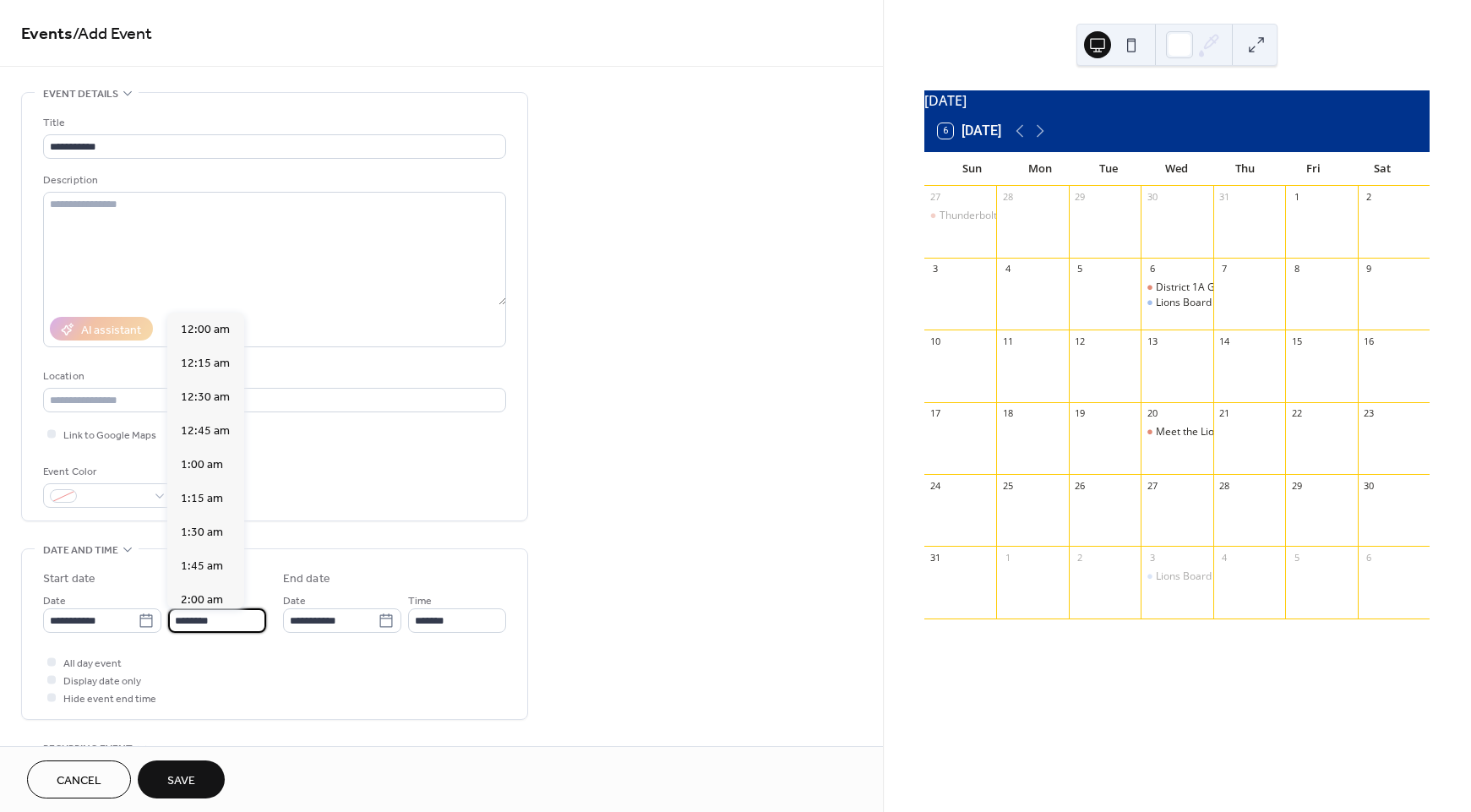 scroll, scrollTop: 1643, scrollLeft: 0, axis: vertical 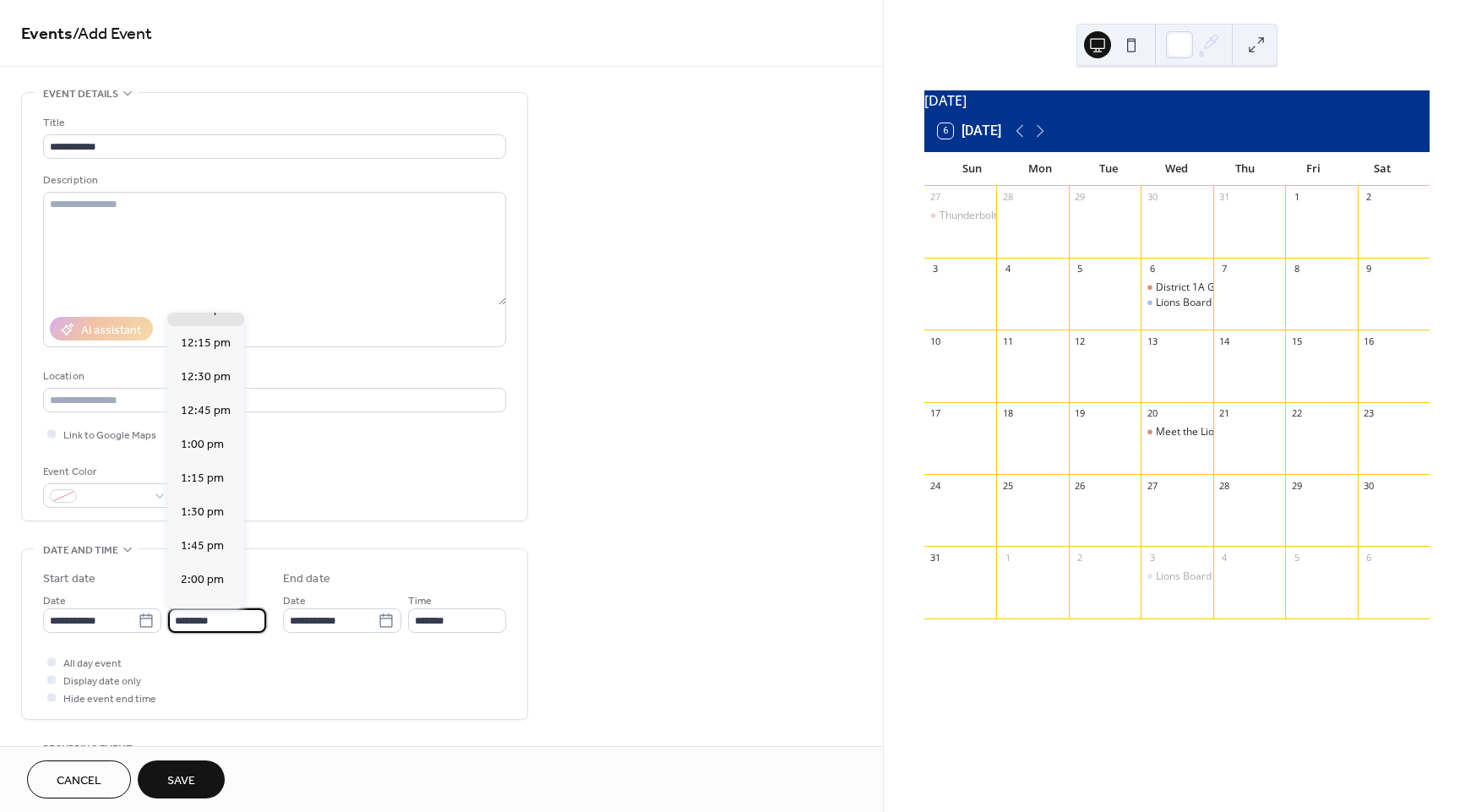 click on "********" at bounding box center (217, 620) 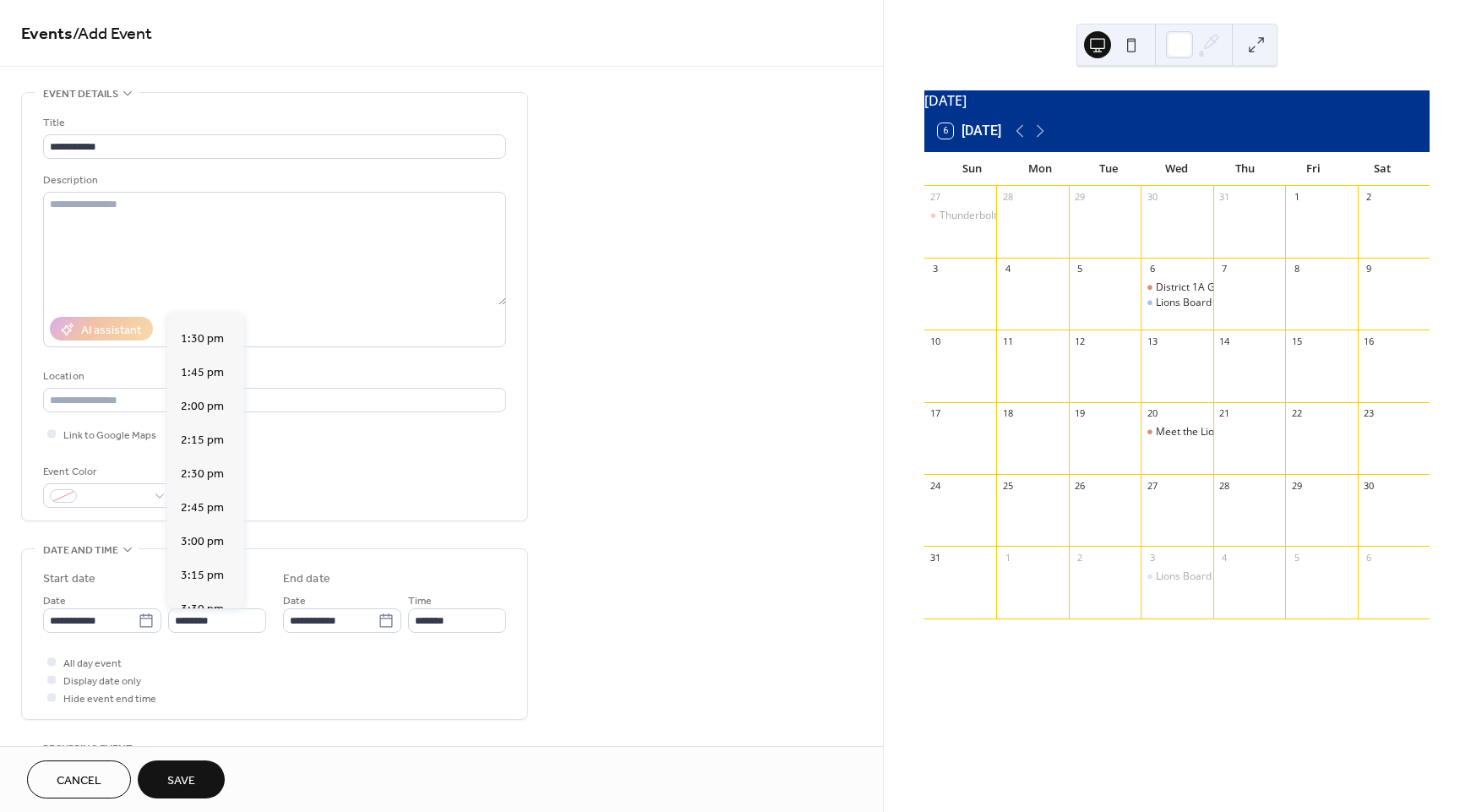scroll, scrollTop: 1900, scrollLeft: 0, axis: vertical 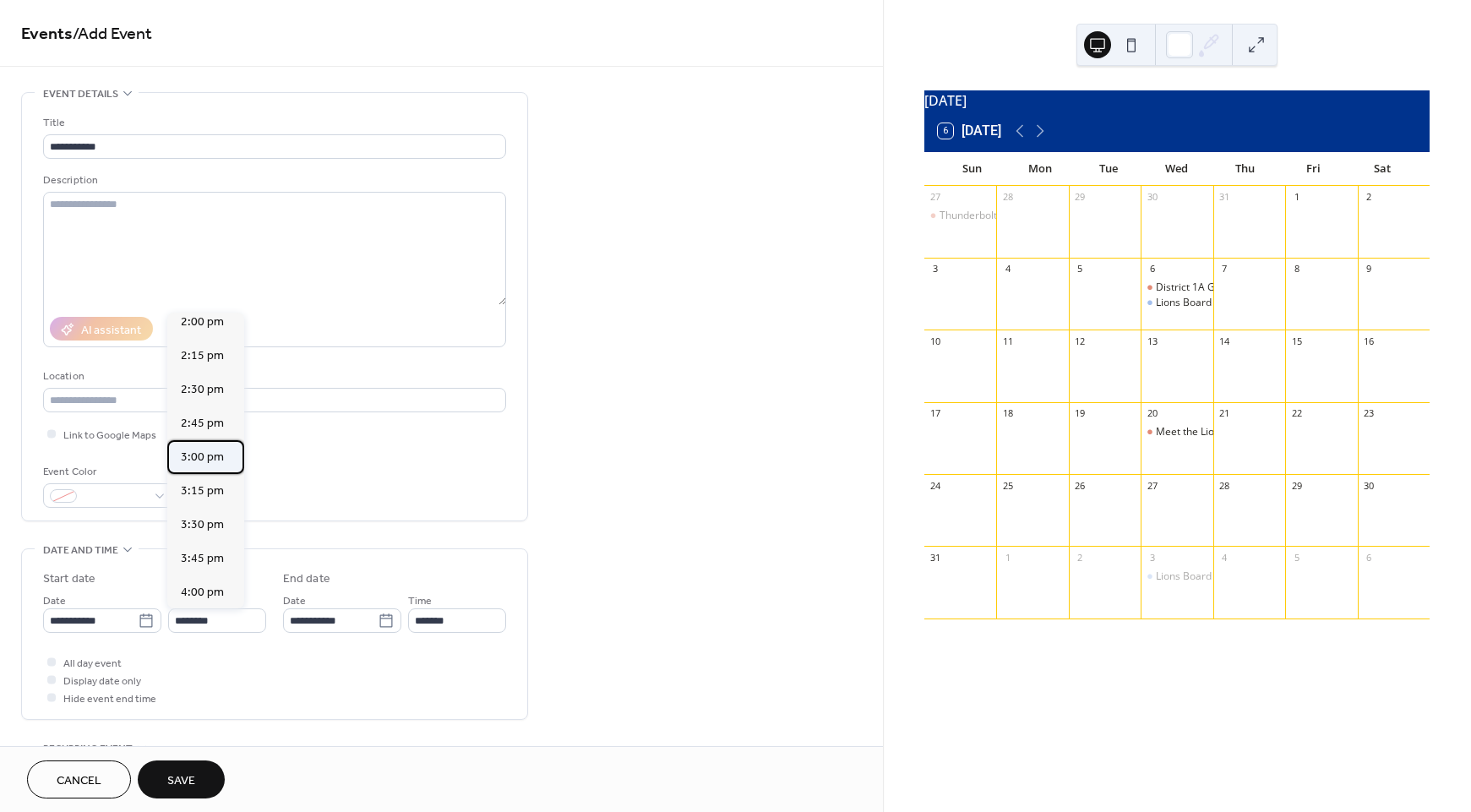 click on "3:00 pm" at bounding box center [202, 457] 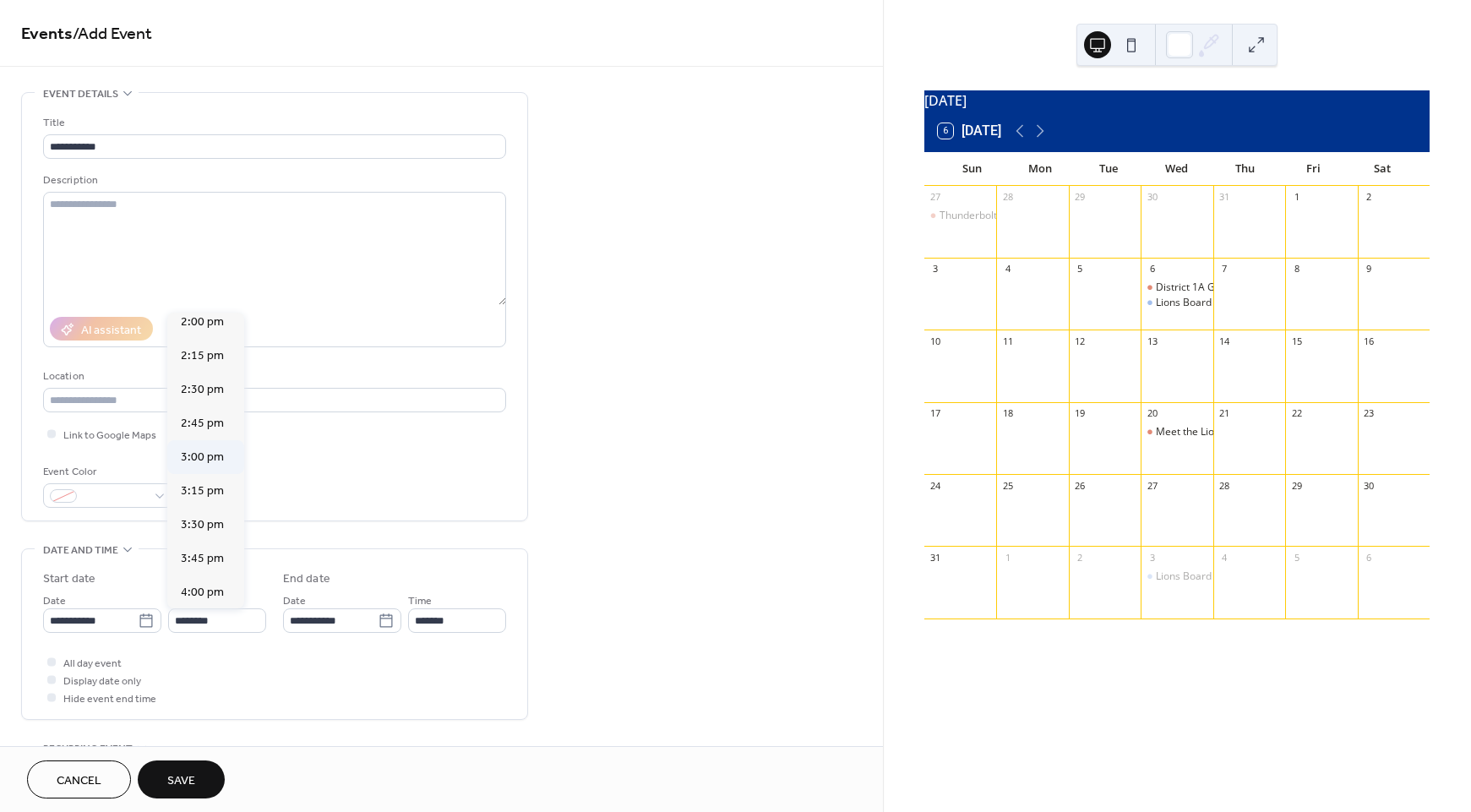 type on "*******" 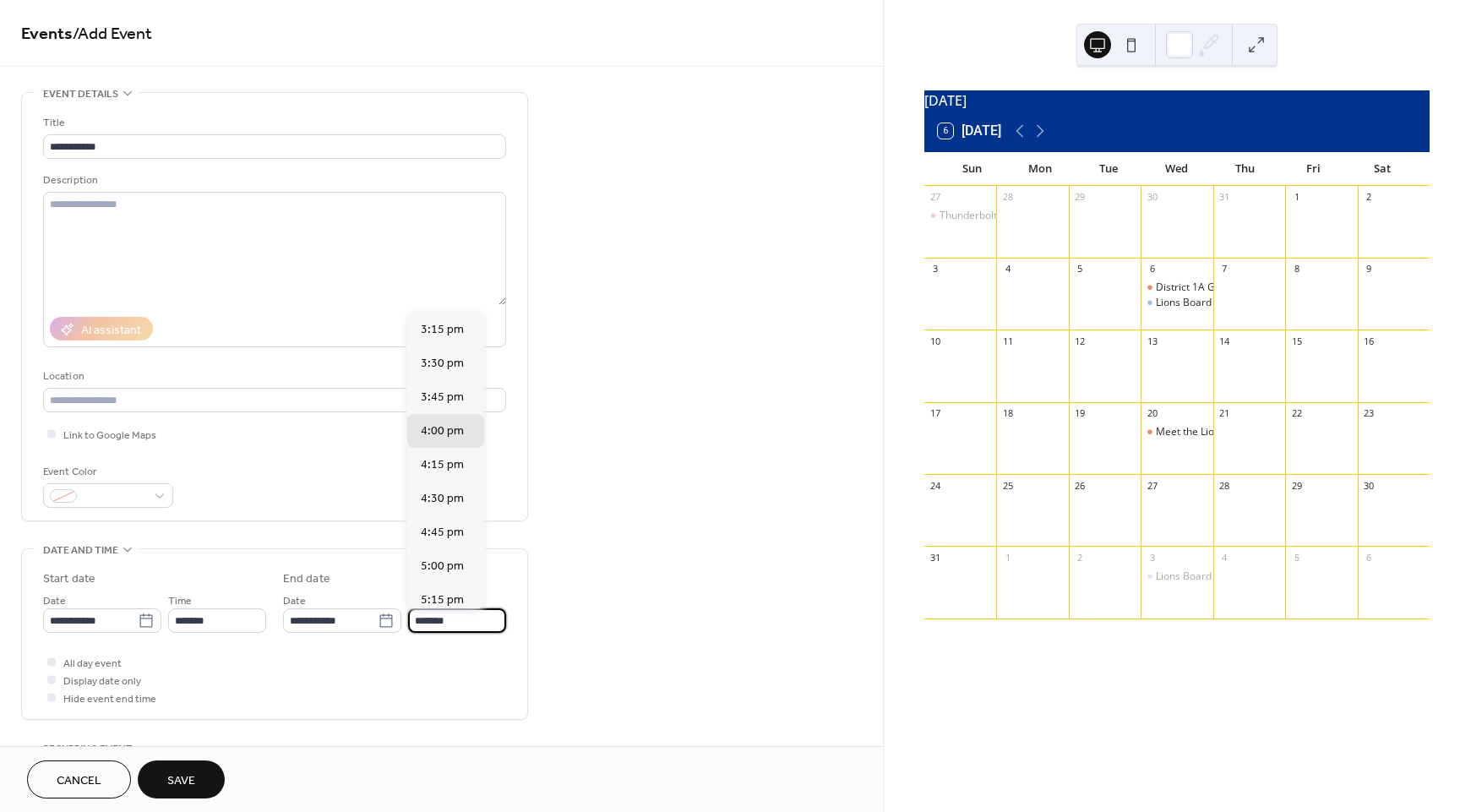 click on "*******" at bounding box center [457, 620] 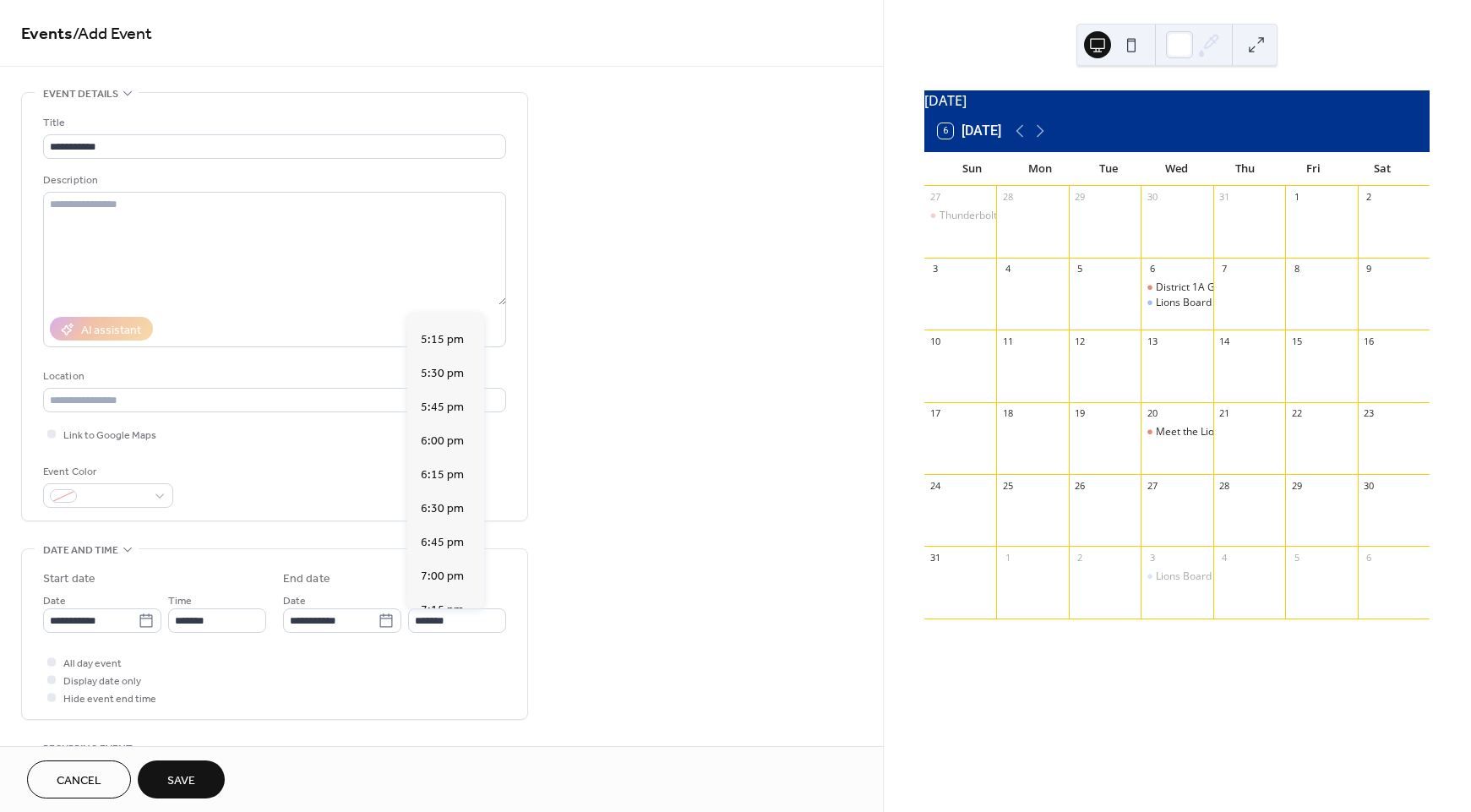 scroll, scrollTop: 289, scrollLeft: 0, axis: vertical 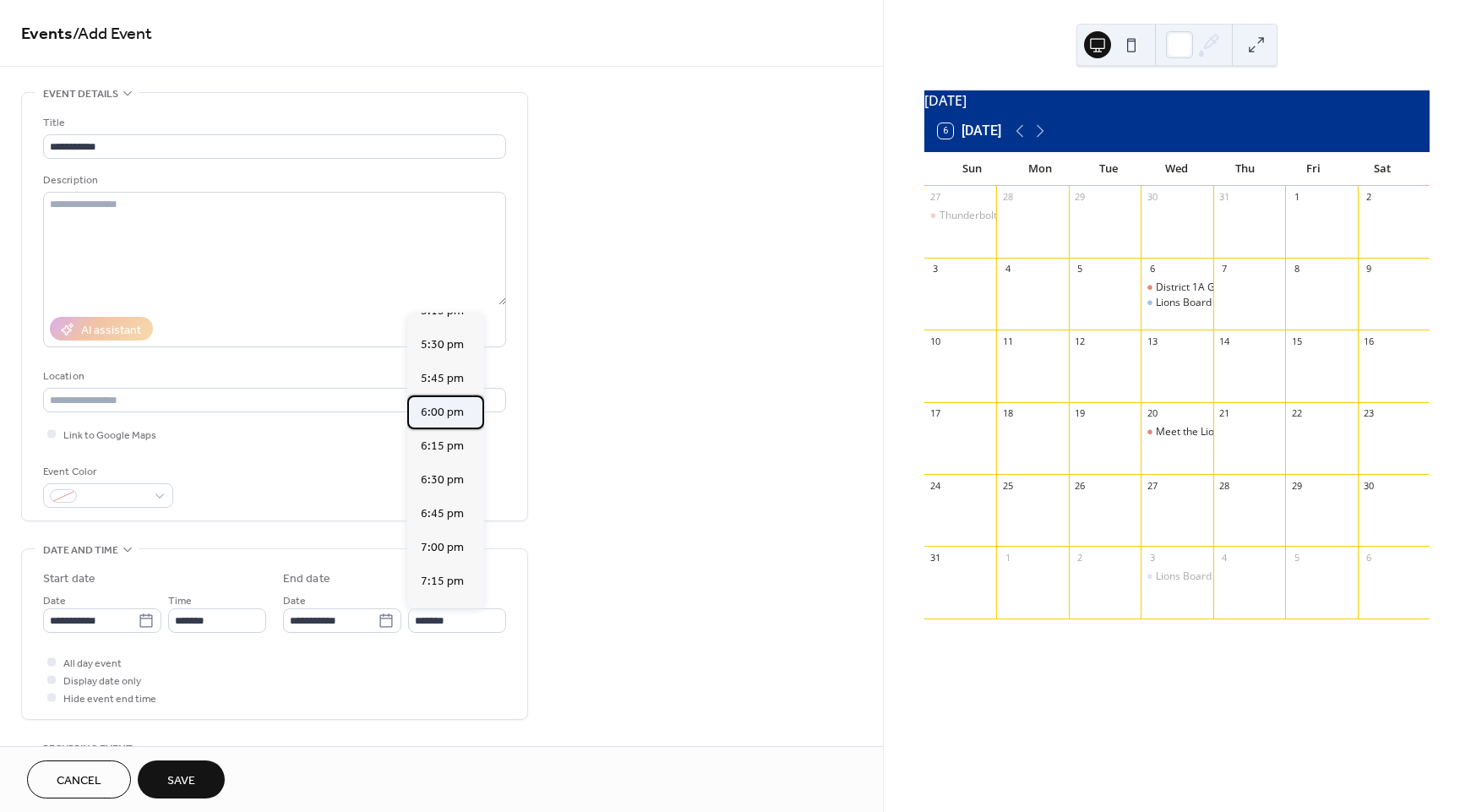 click on "6:00 pm" at bounding box center [442, 412] 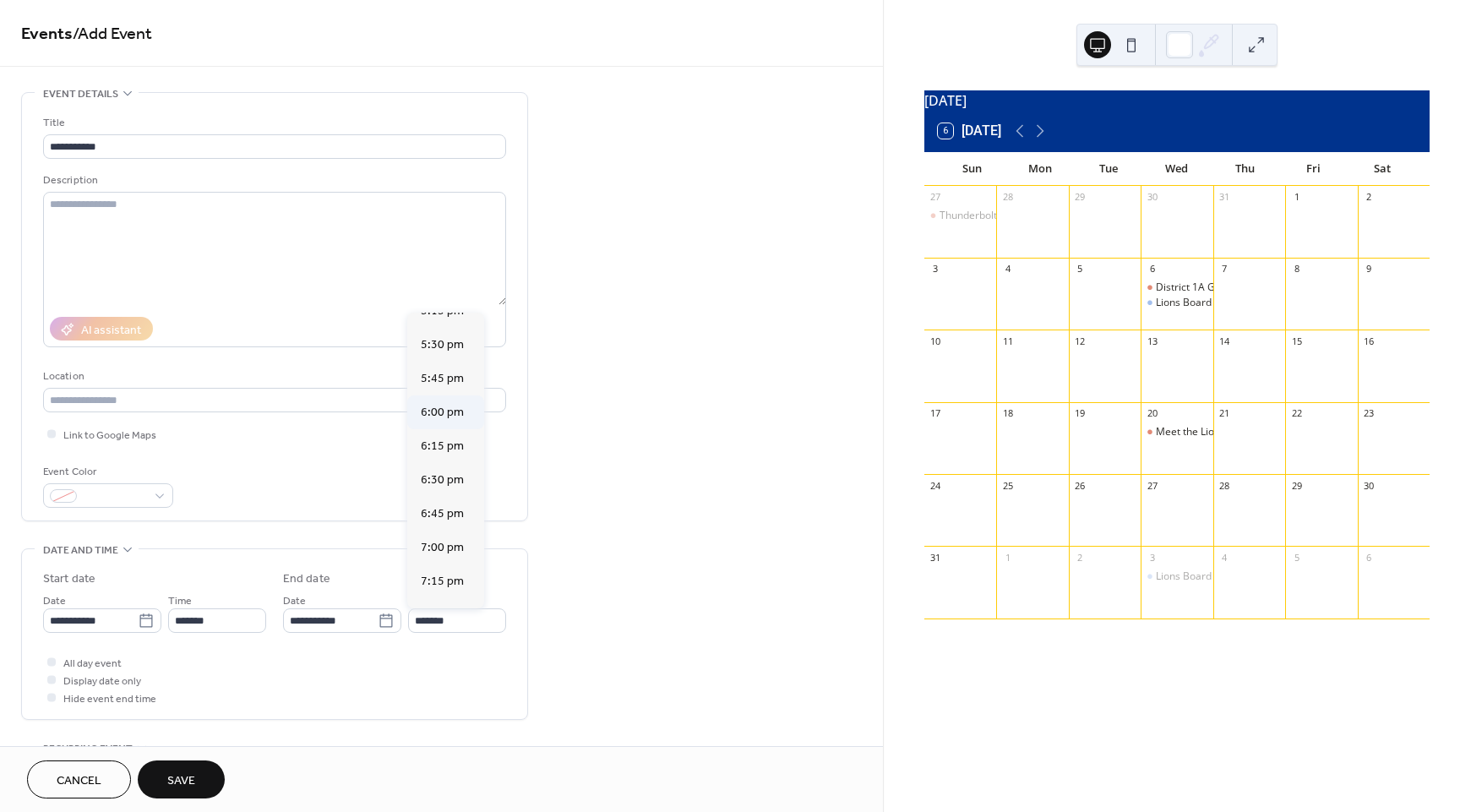 type on "*******" 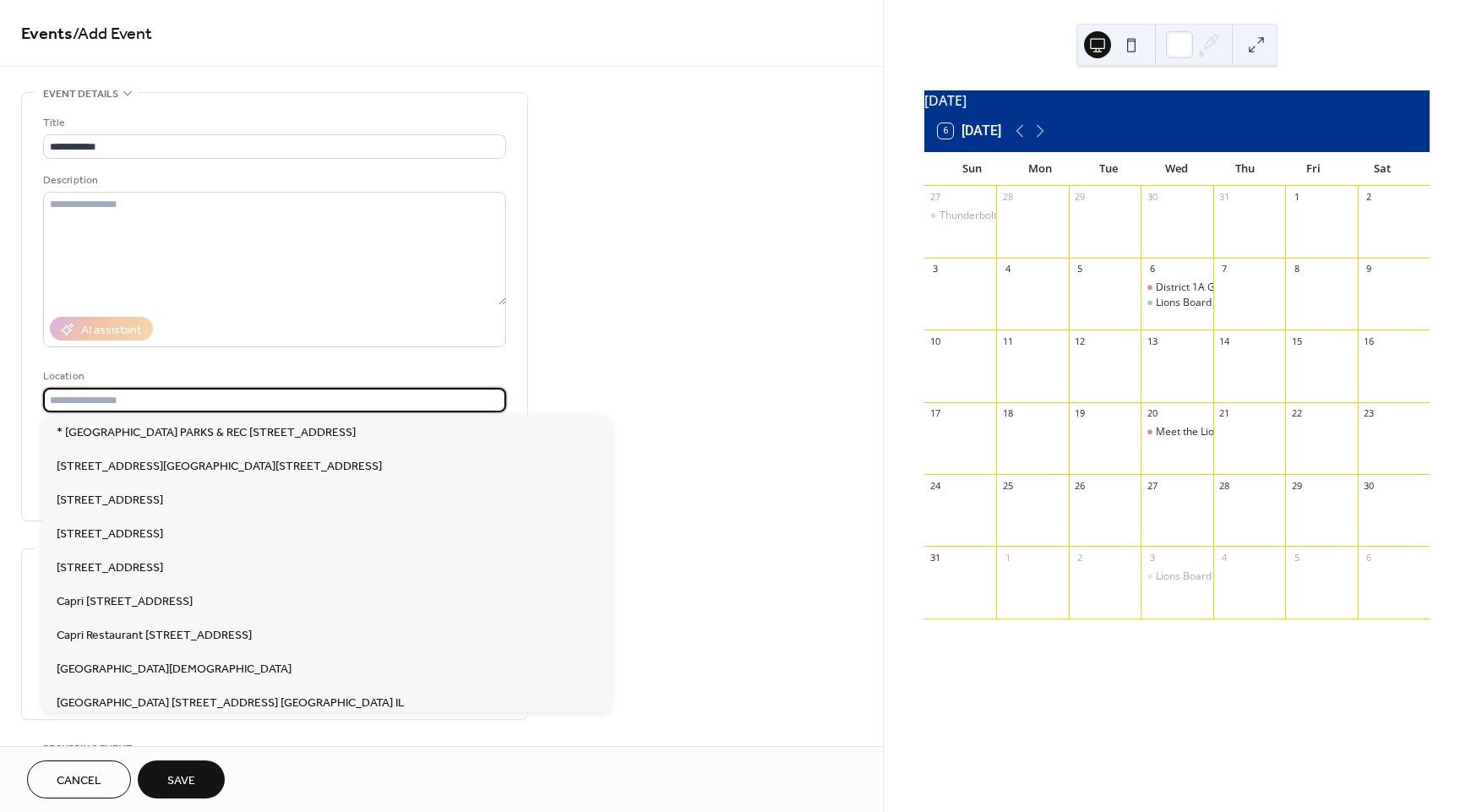 click at bounding box center (275, 400) 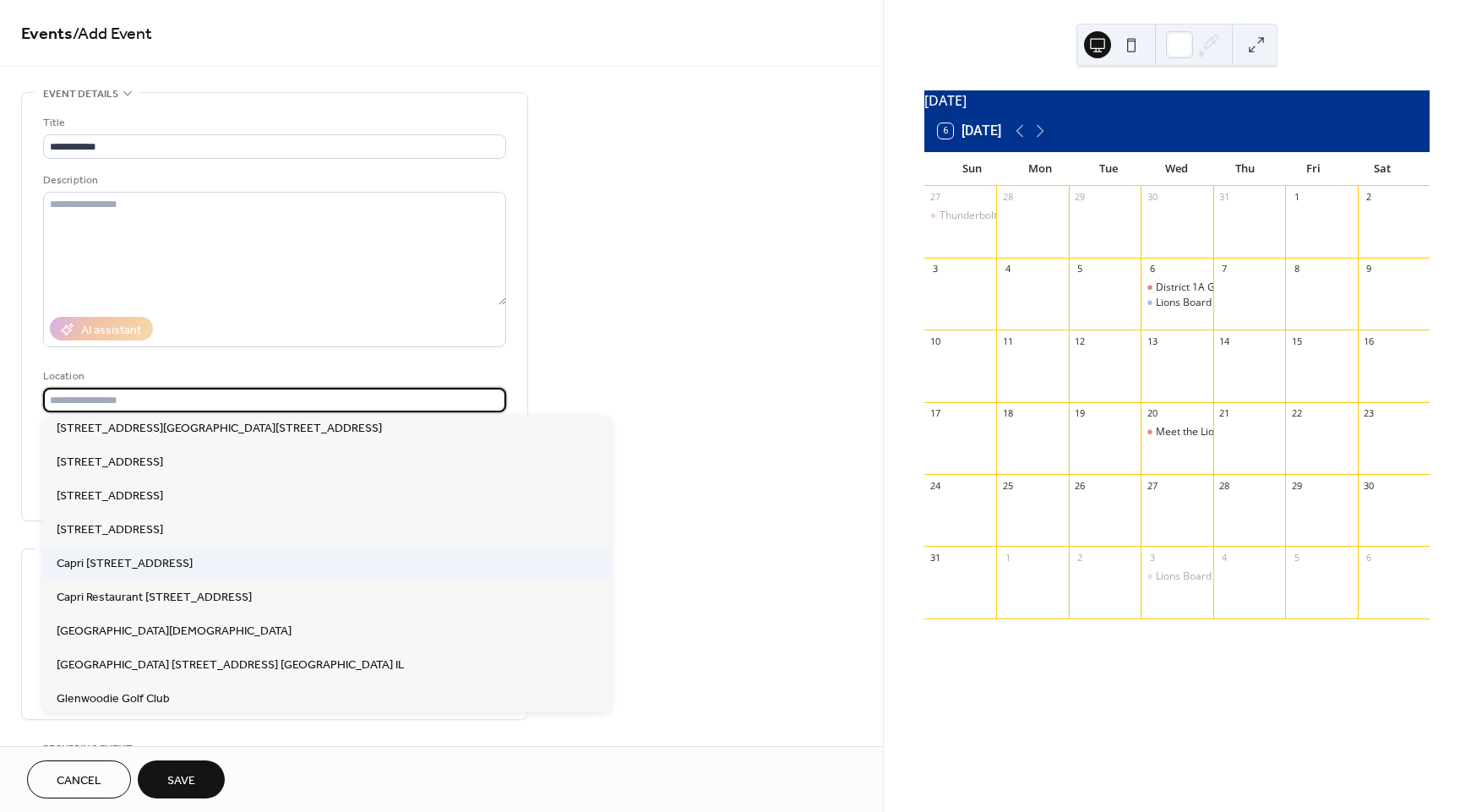 scroll, scrollTop: 0, scrollLeft: 0, axis: both 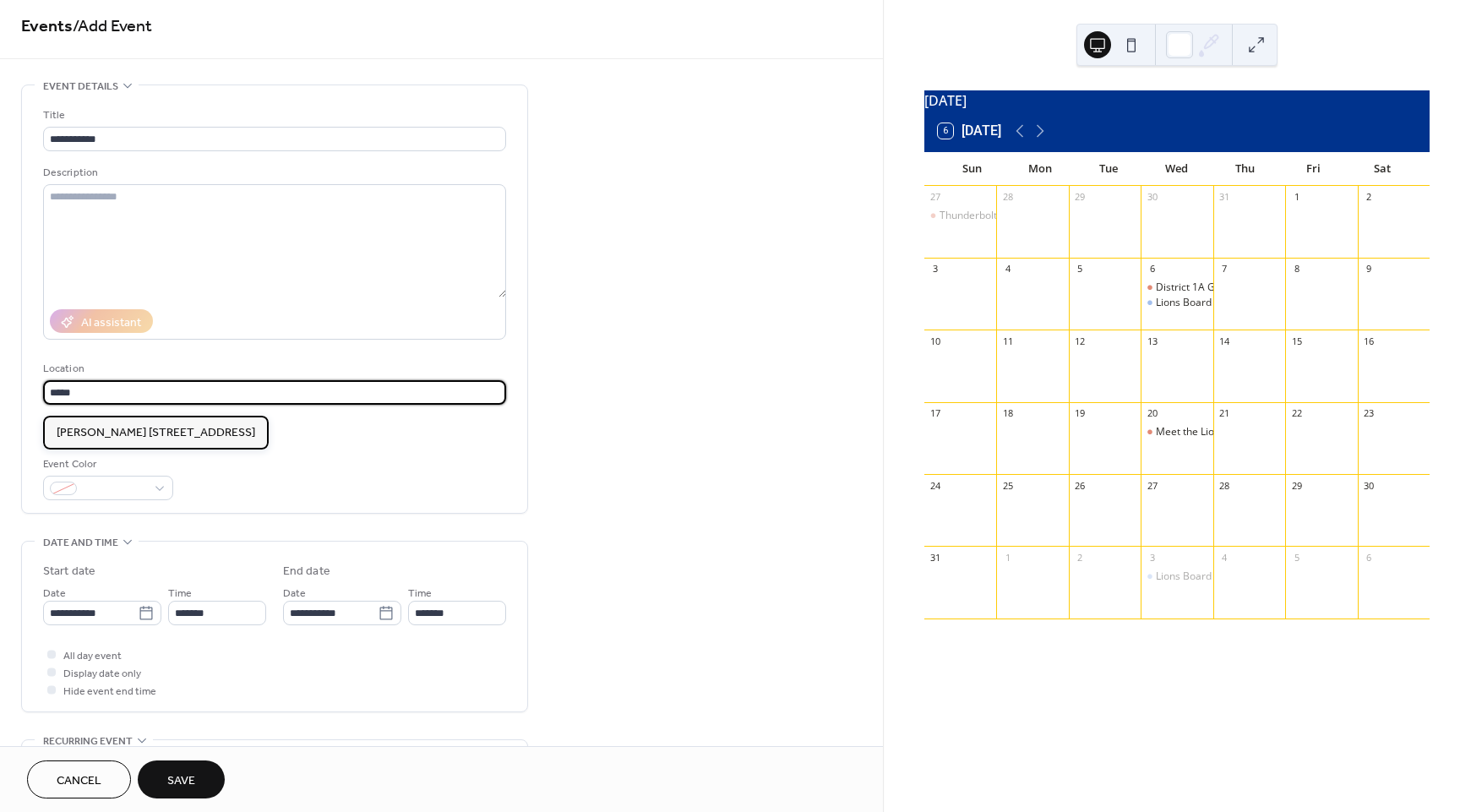 click on "[PERSON_NAME] [STREET_ADDRESS]" at bounding box center (155, 433) 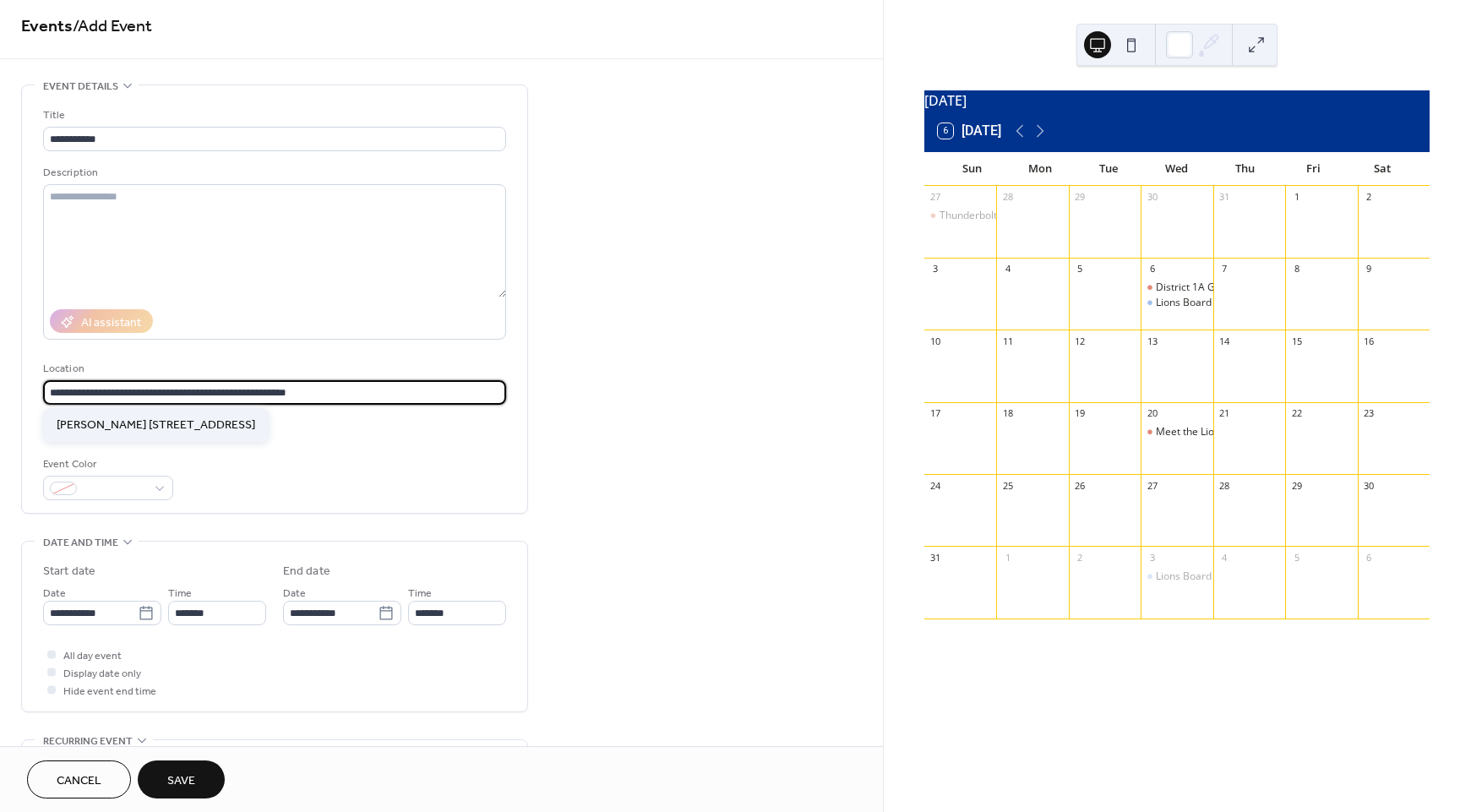 drag, startPoint x: 75, startPoint y: 396, endPoint x: 89, endPoint y: 426, distance: 33.105891 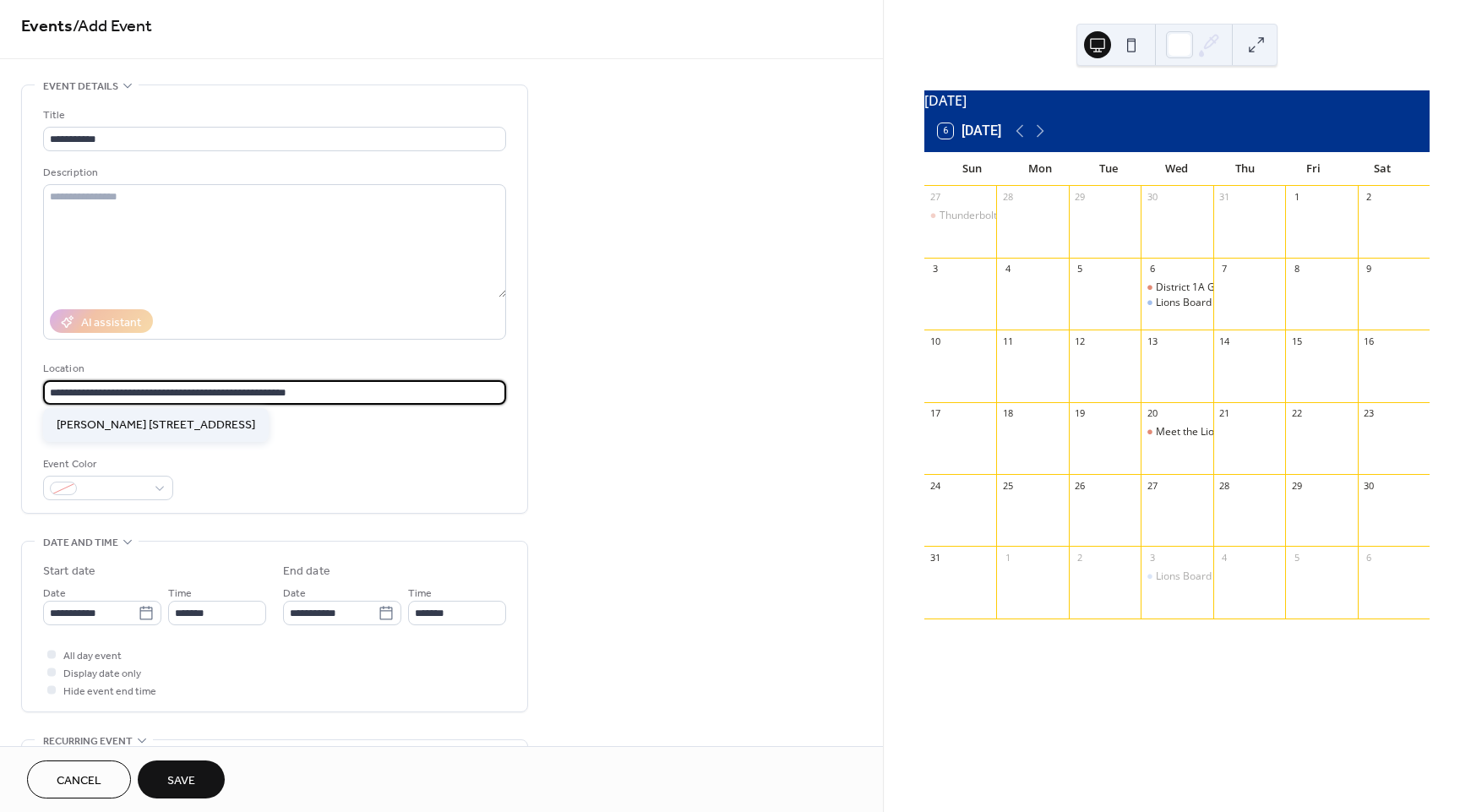 click on "**********" at bounding box center (275, 392) 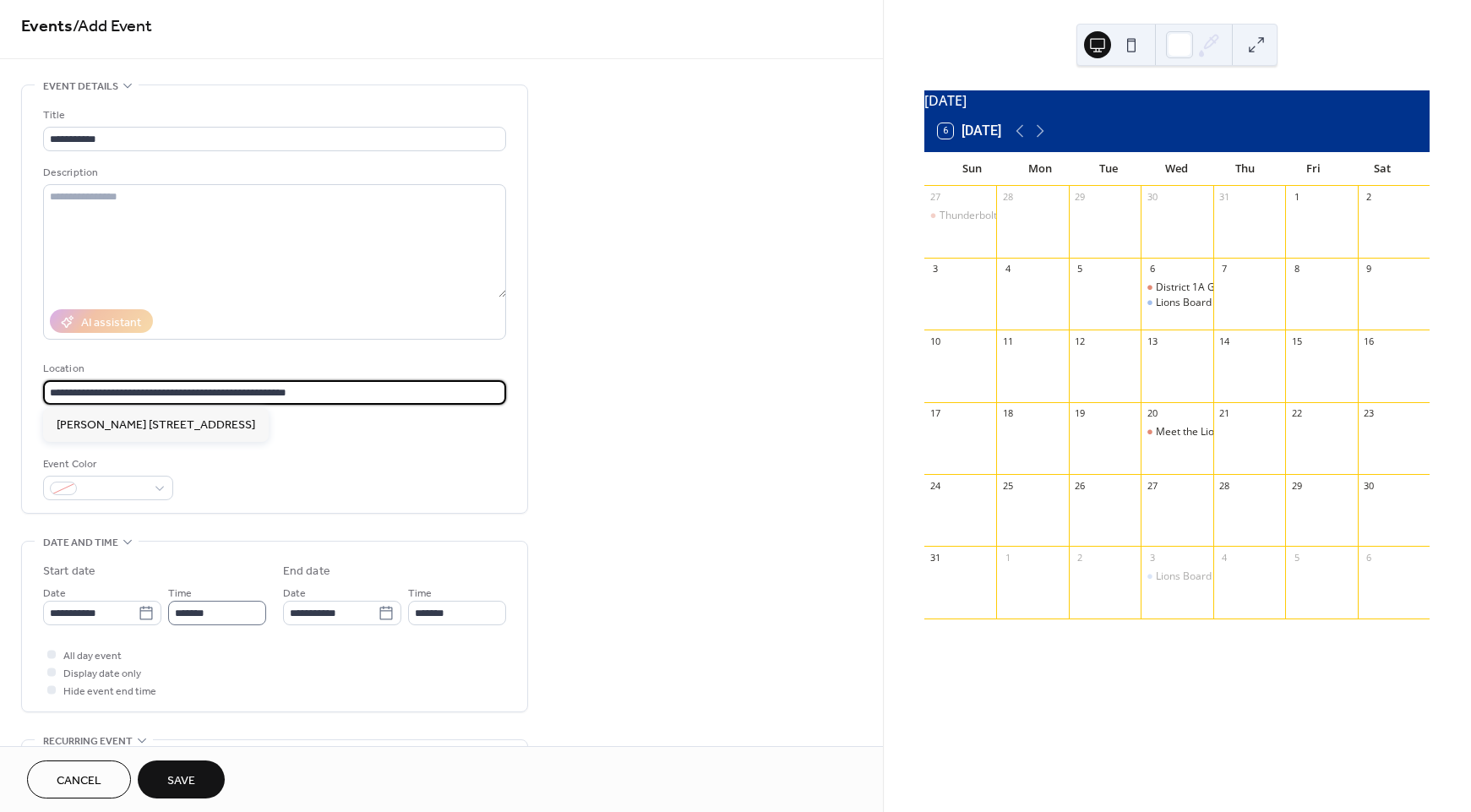 type on "**********" 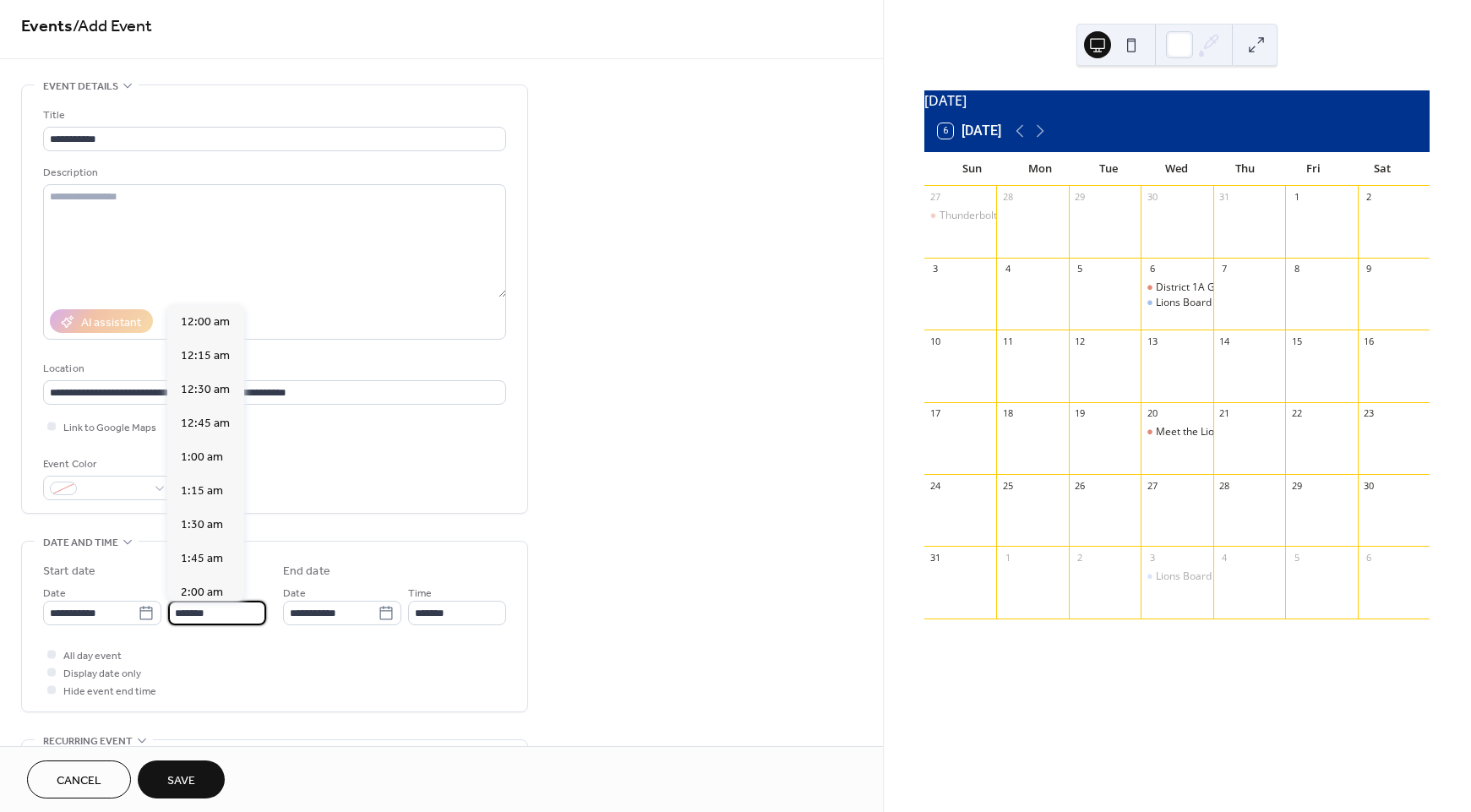 scroll, scrollTop: 2053, scrollLeft: 0, axis: vertical 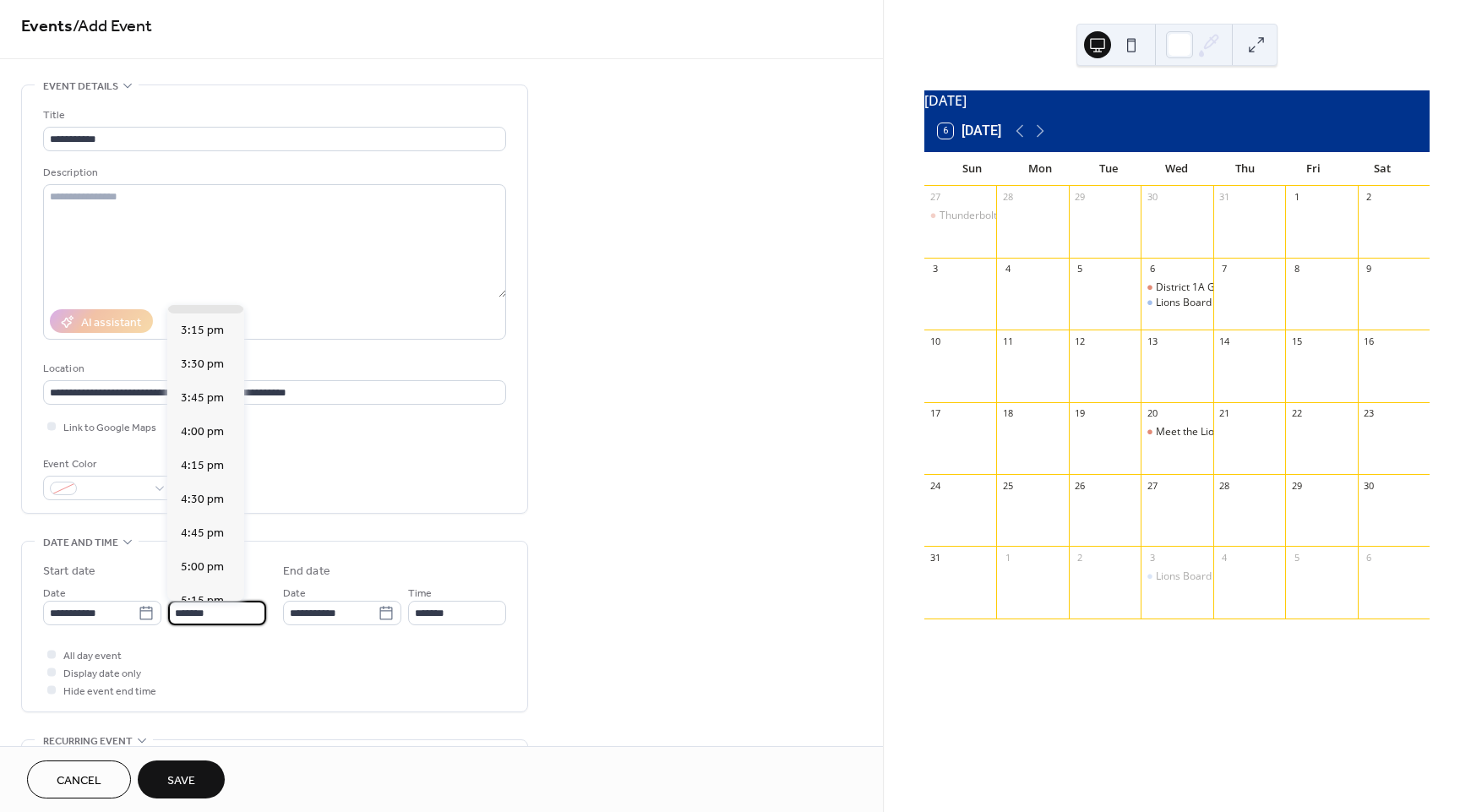 click on "*******" at bounding box center [217, 613] 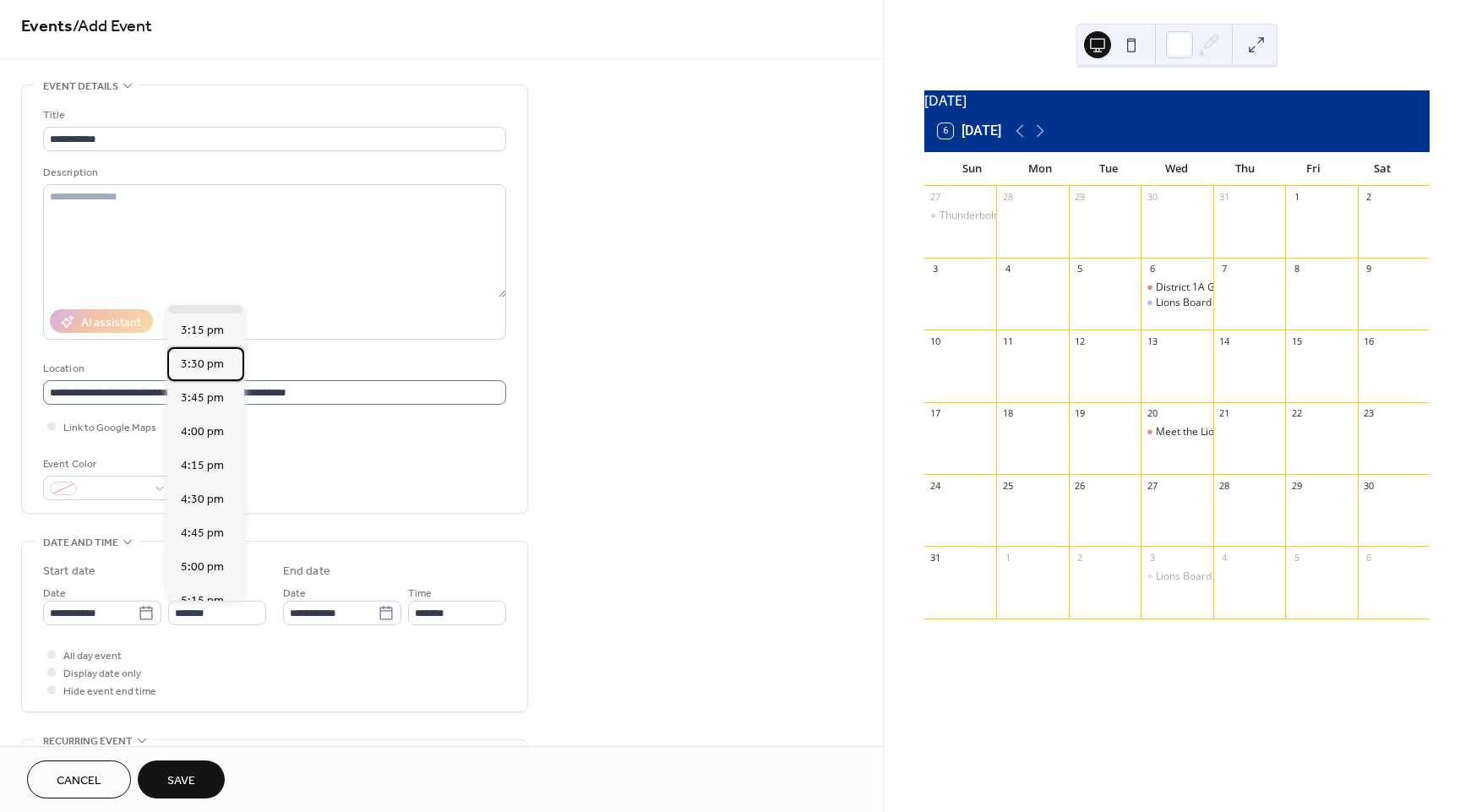 click on "3:30 pm" at bounding box center [202, 364] 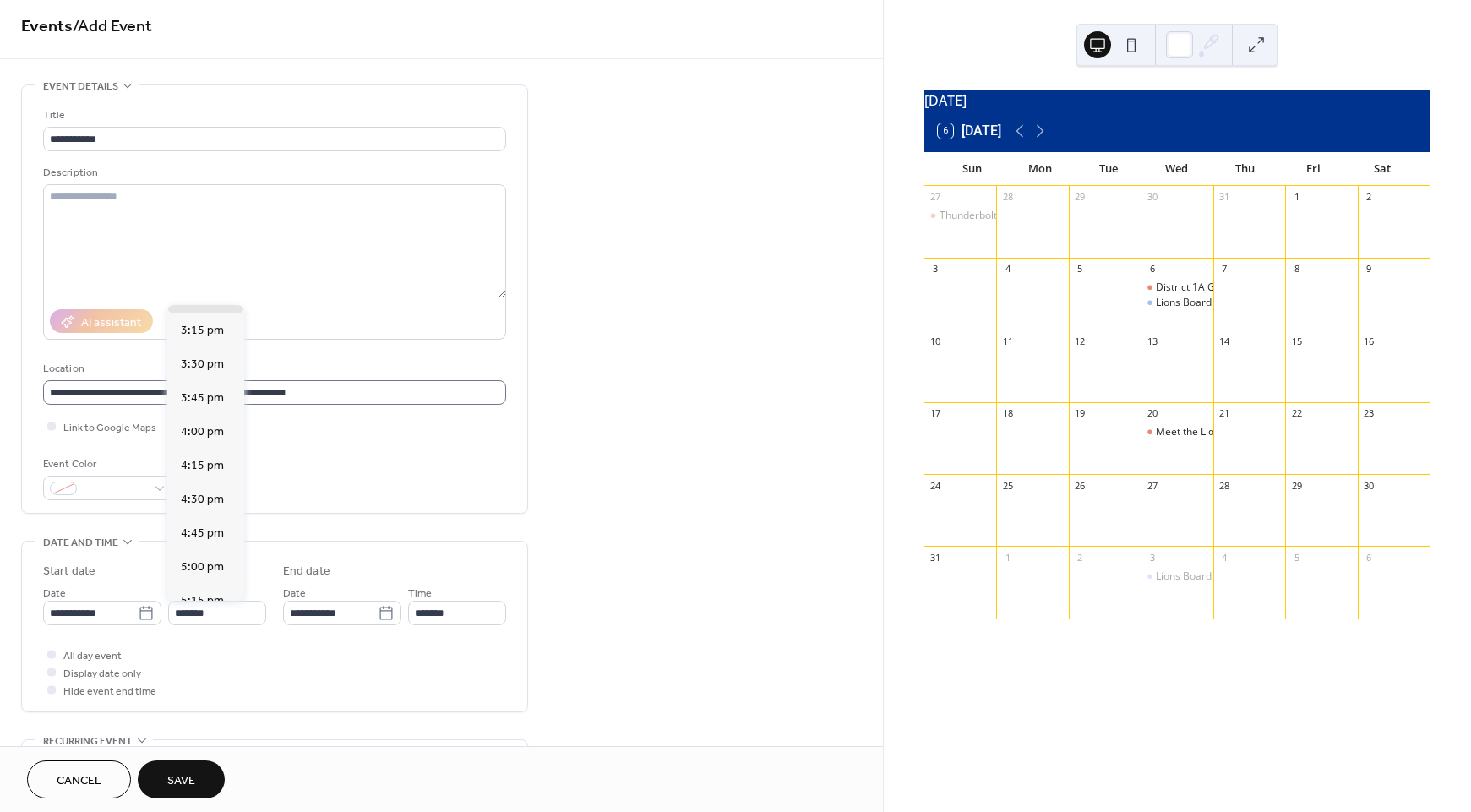 type on "*******" 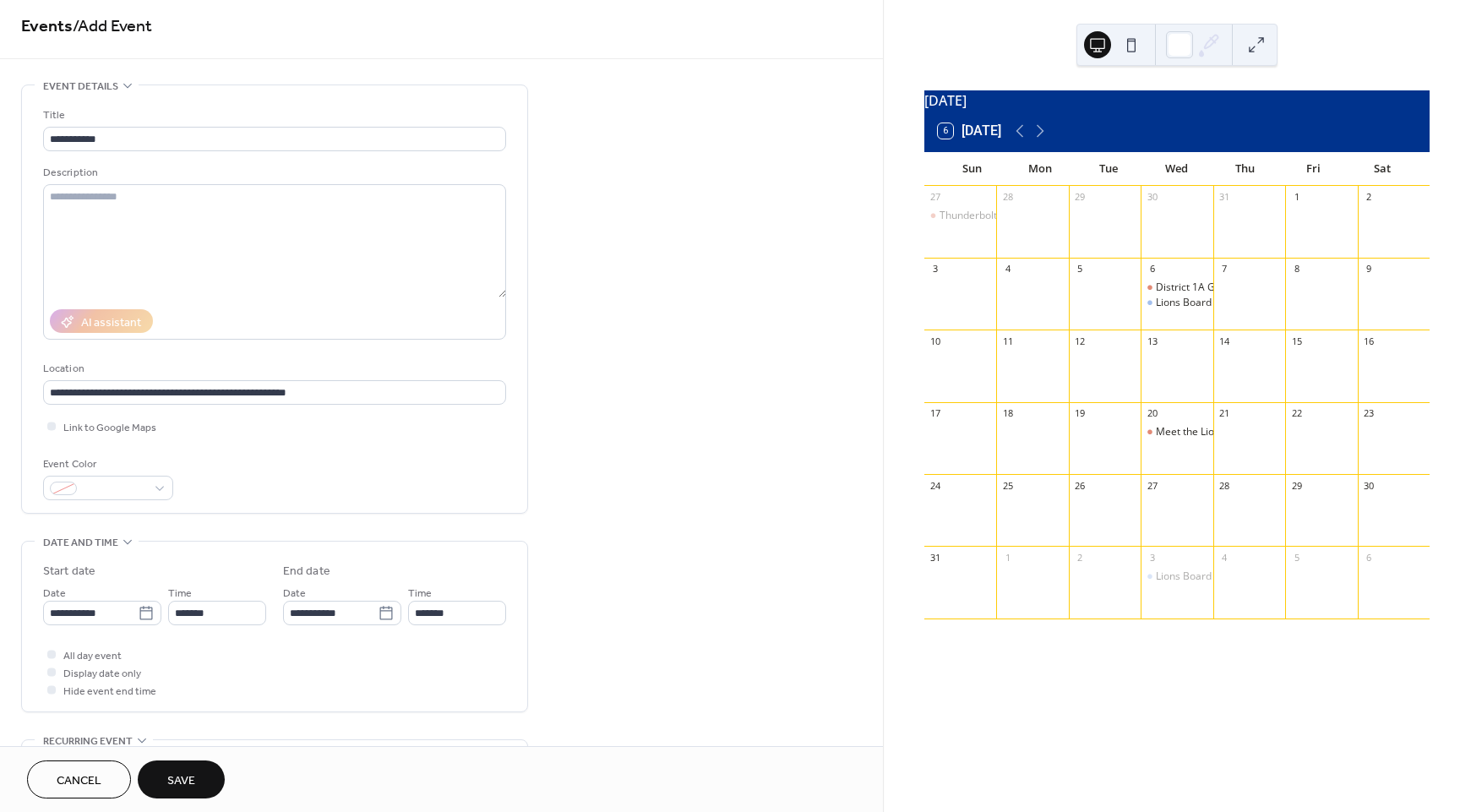 click on "Save" at bounding box center [181, 779] 